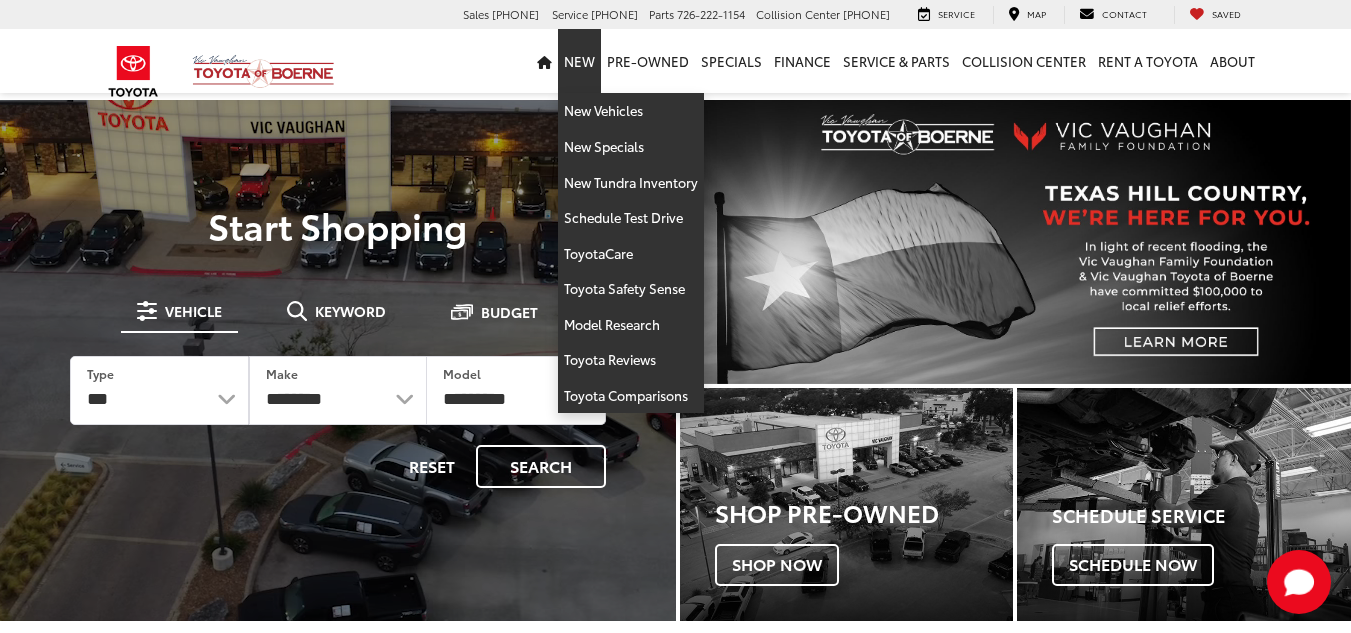 scroll, scrollTop: 0, scrollLeft: 0, axis: both 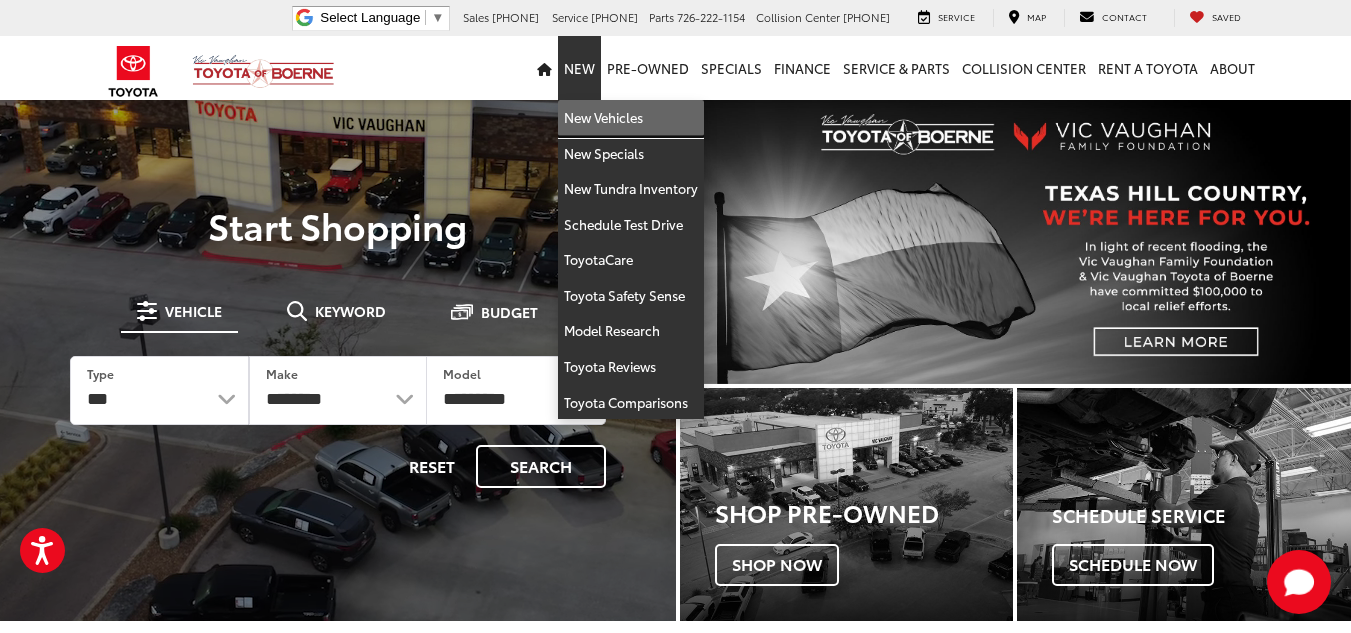 click on "New Vehicles" at bounding box center [631, 118] 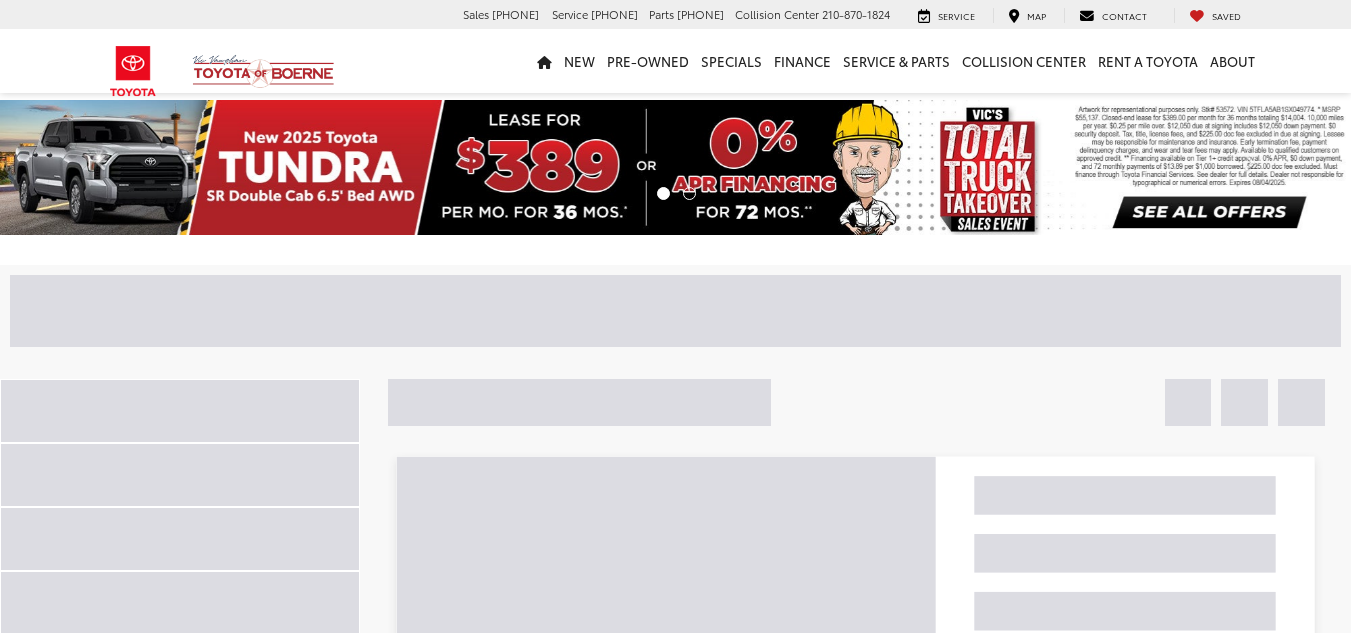 scroll, scrollTop: 0, scrollLeft: 0, axis: both 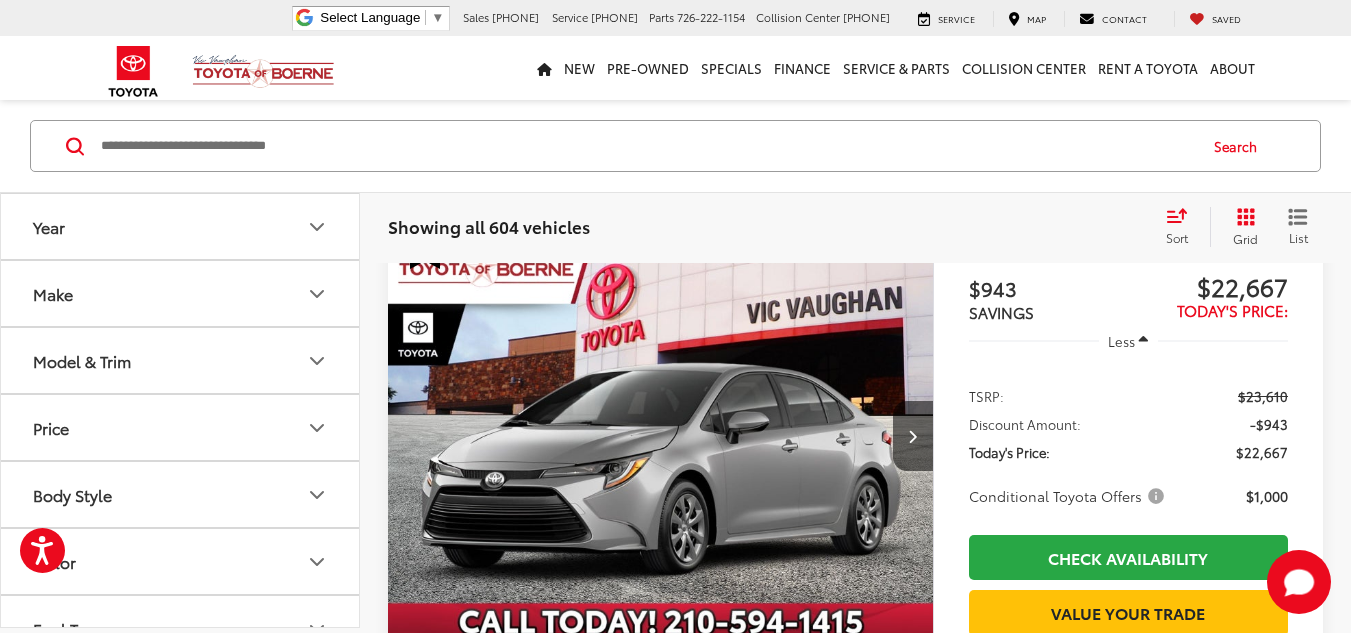 click 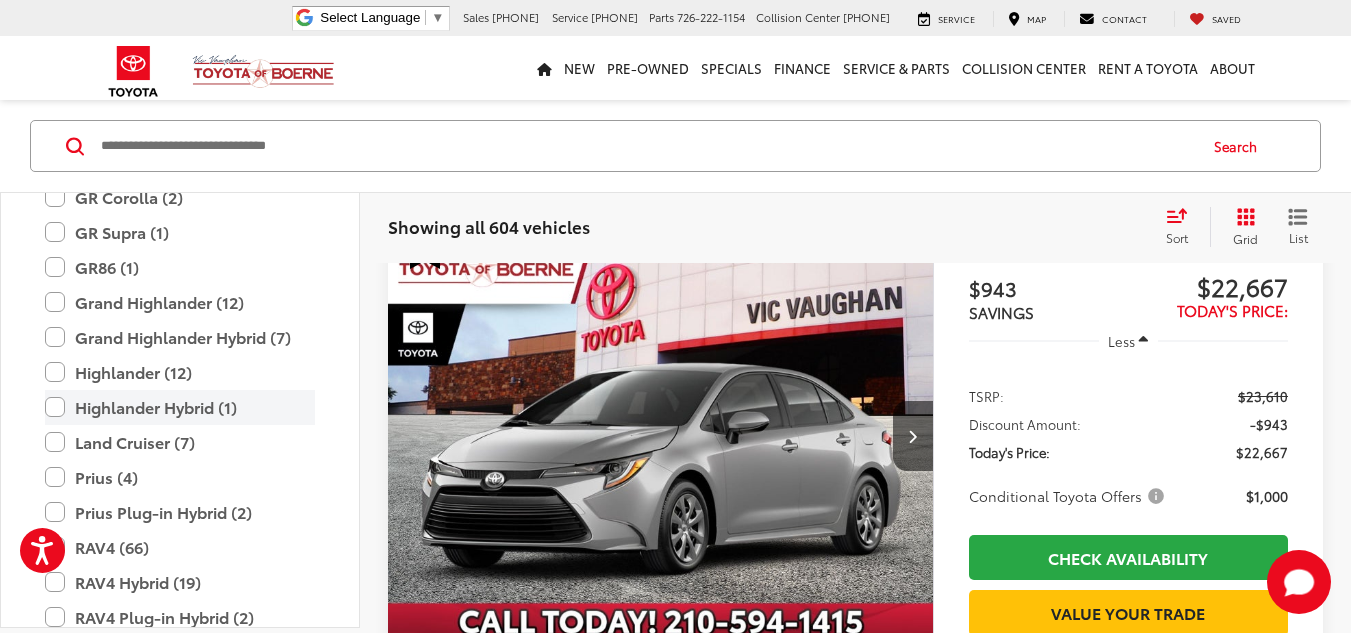 scroll, scrollTop: 600, scrollLeft: 0, axis: vertical 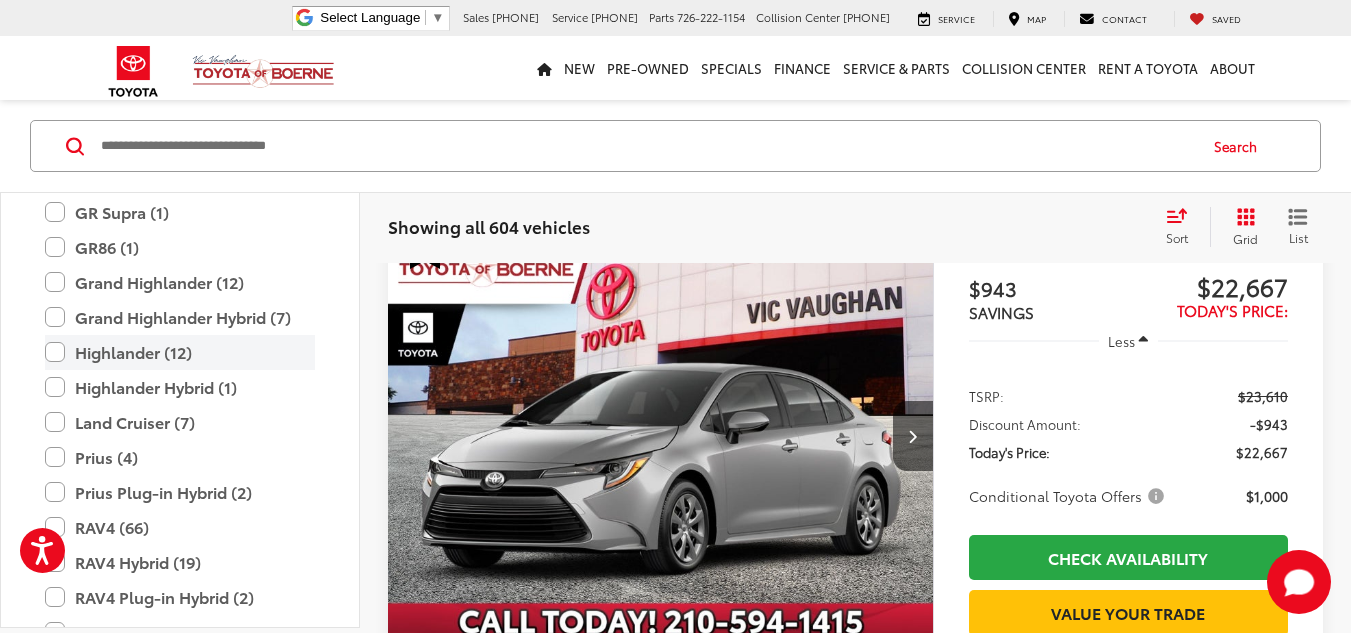 click on "Highlander (12)" at bounding box center [180, 352] 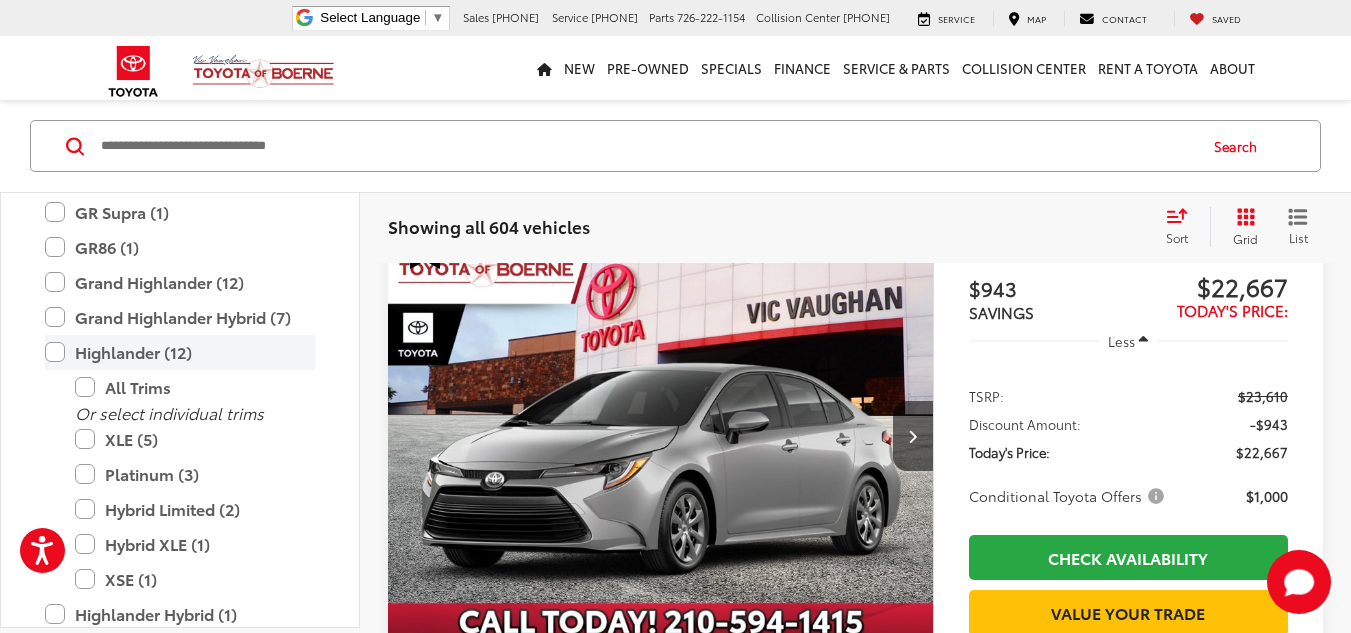 scroll, scrollTop: 165, scrollLeft: 0, axis: vertical 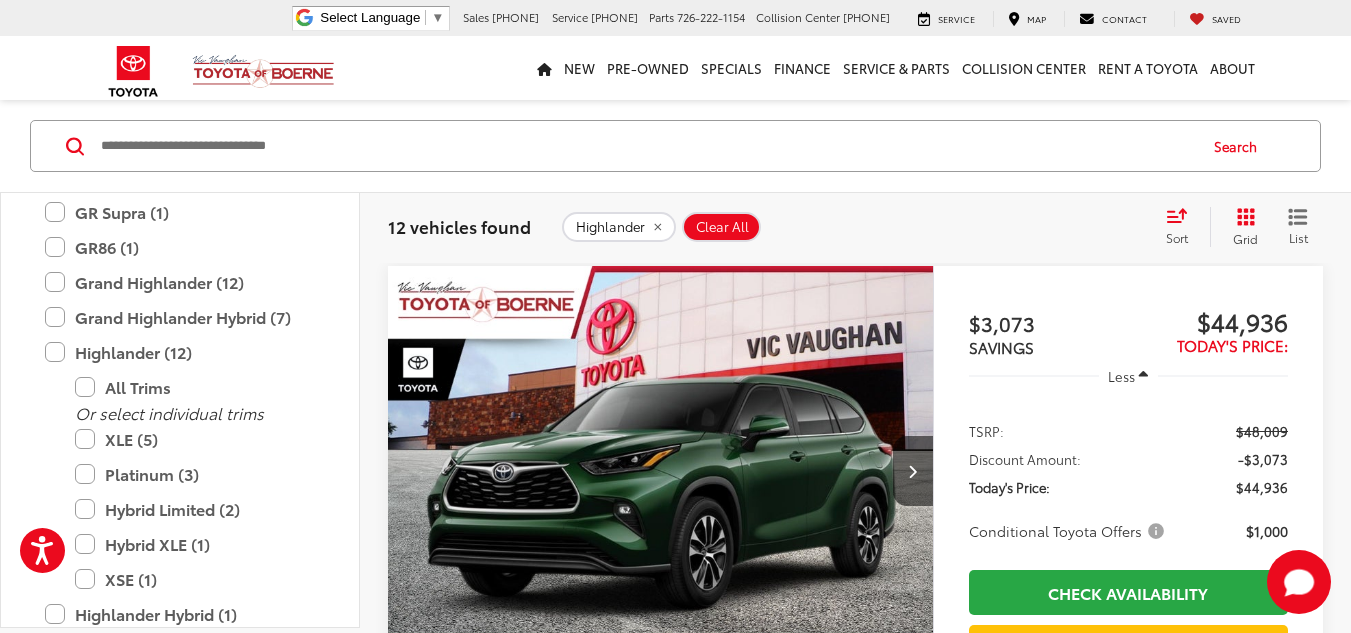 click 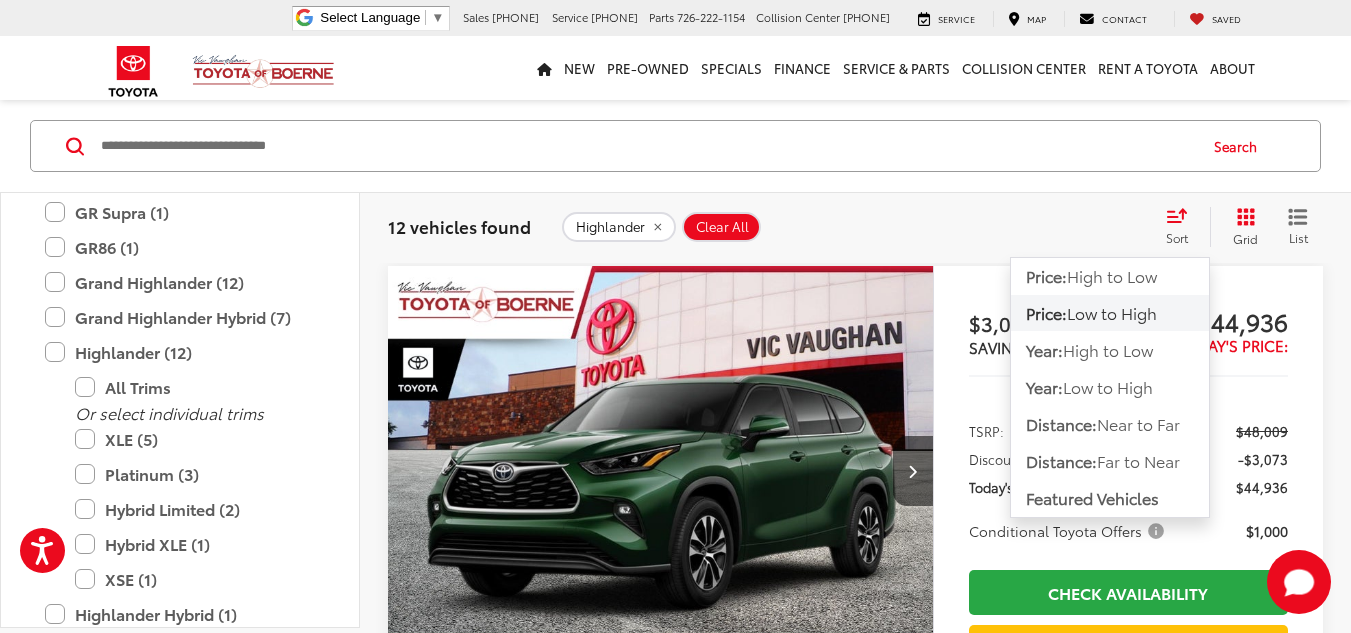 click on "Low to High" at bounding box center (1112, 312) 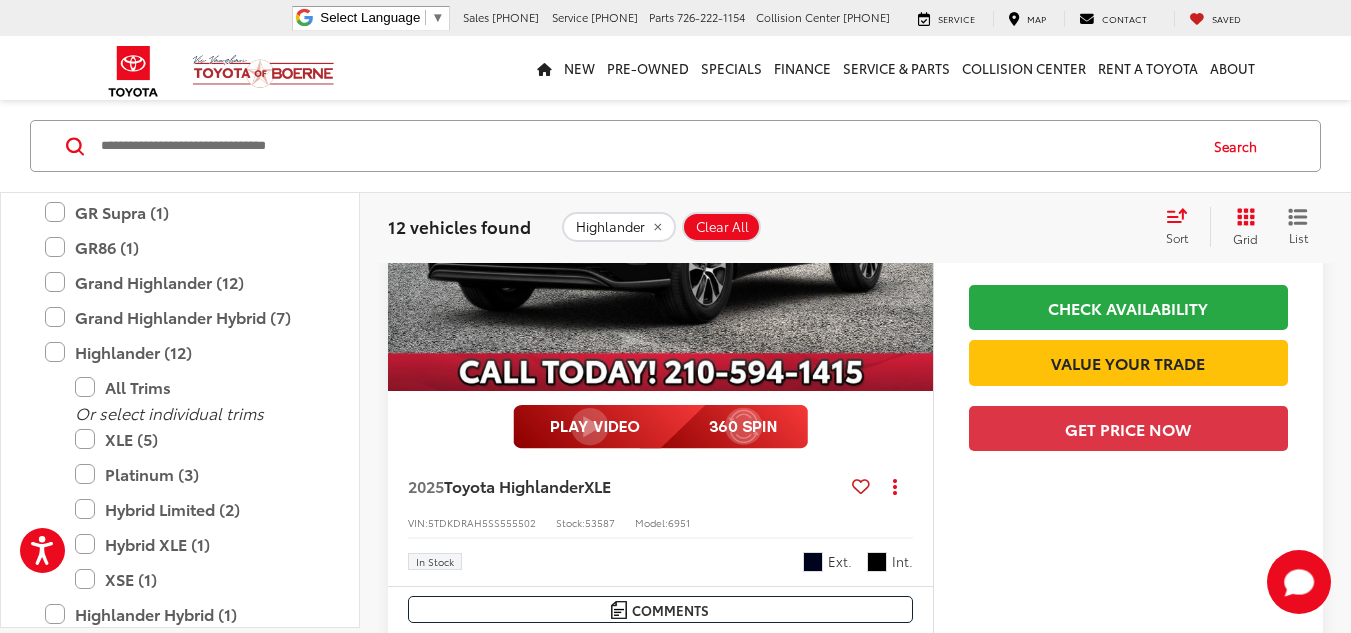 scroll, scrollTop: 1323, scrollLeft: 0, axis: vertical 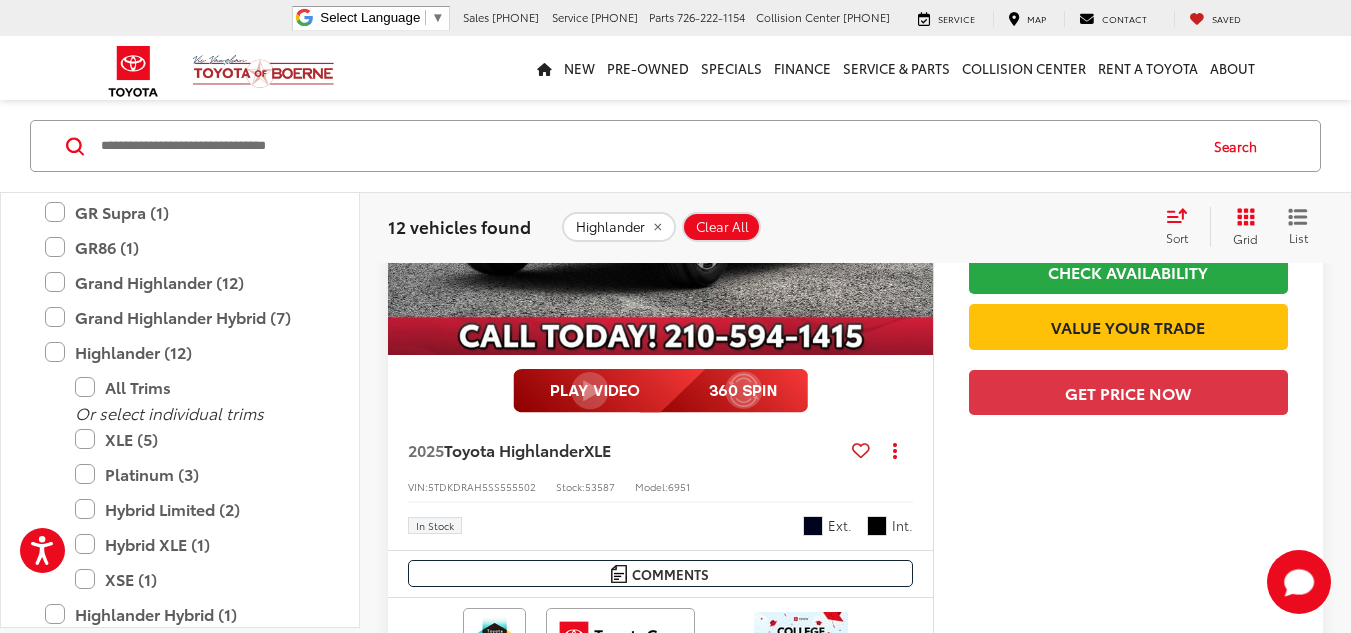 click at bounding box center [661, 150] 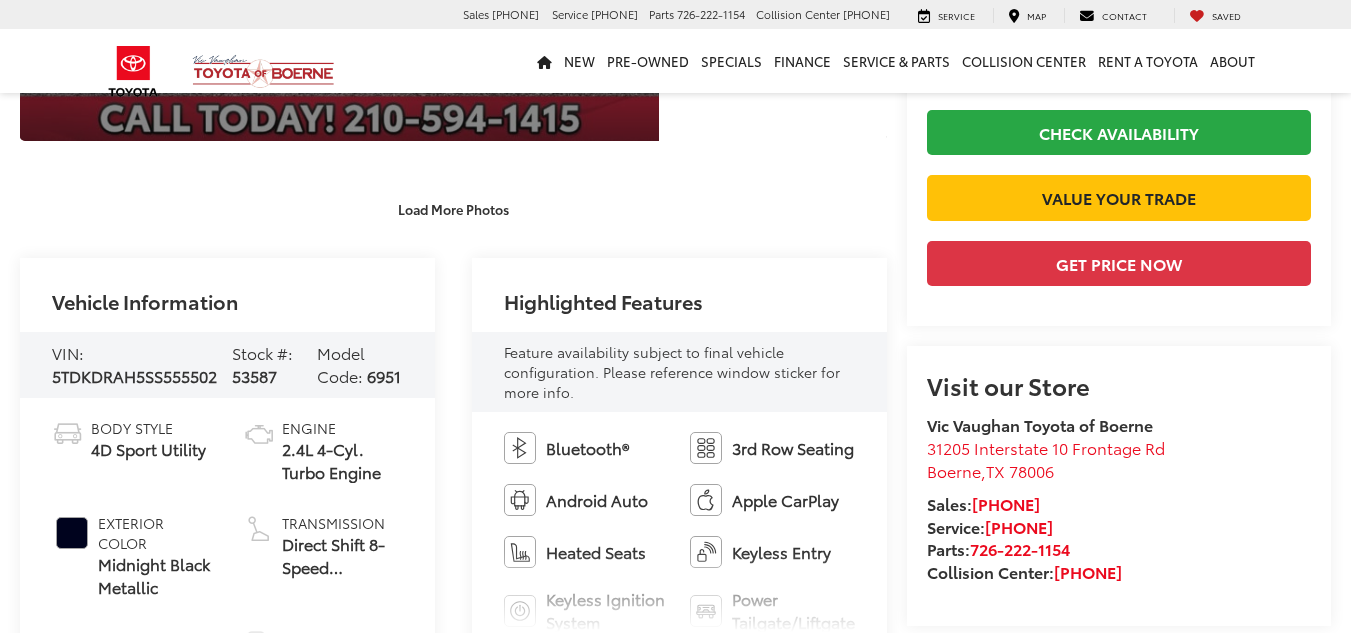 scroll, scrollTop: 800, scrollLeft: 0, axis: vertical 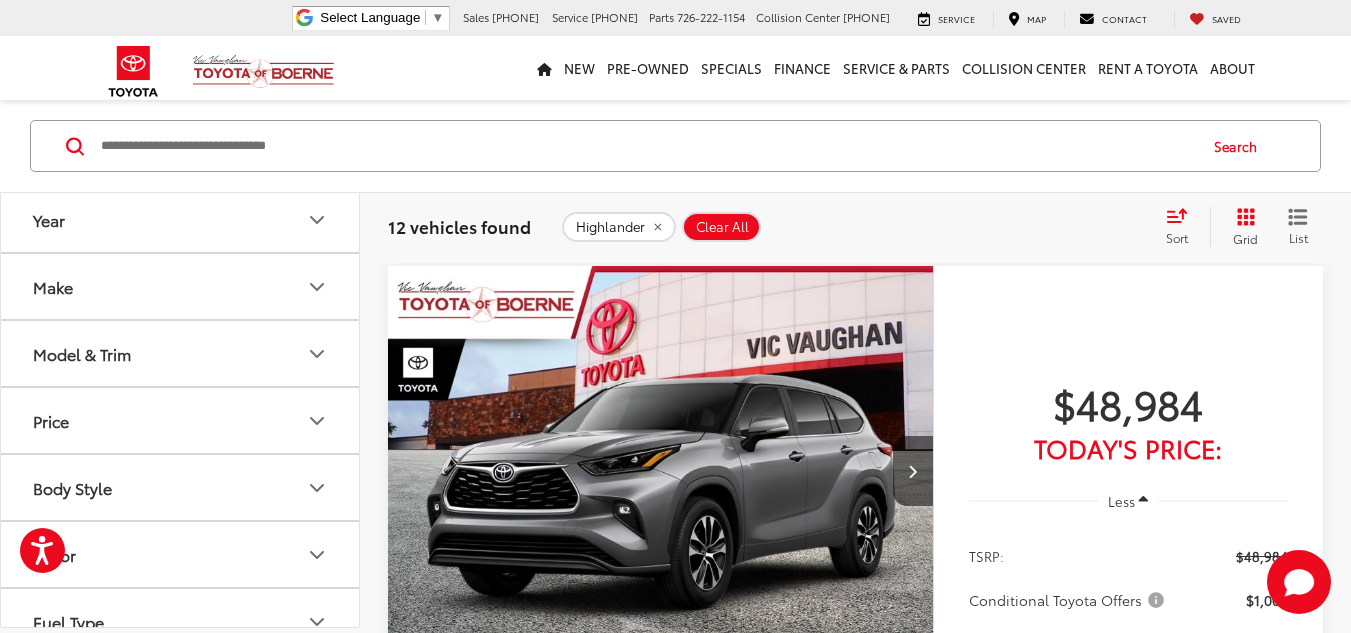 click at bounding box center [661, 471] 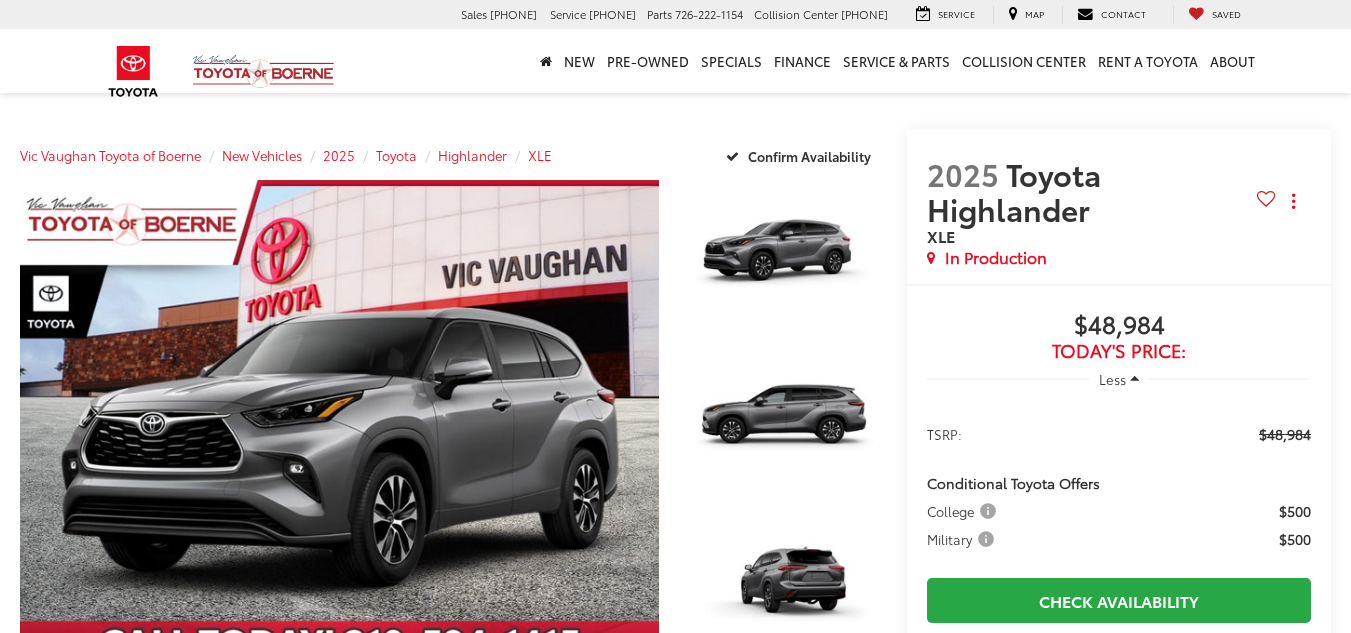 scroll, scrollTop: 0, scrollLeft: 0, axis: both 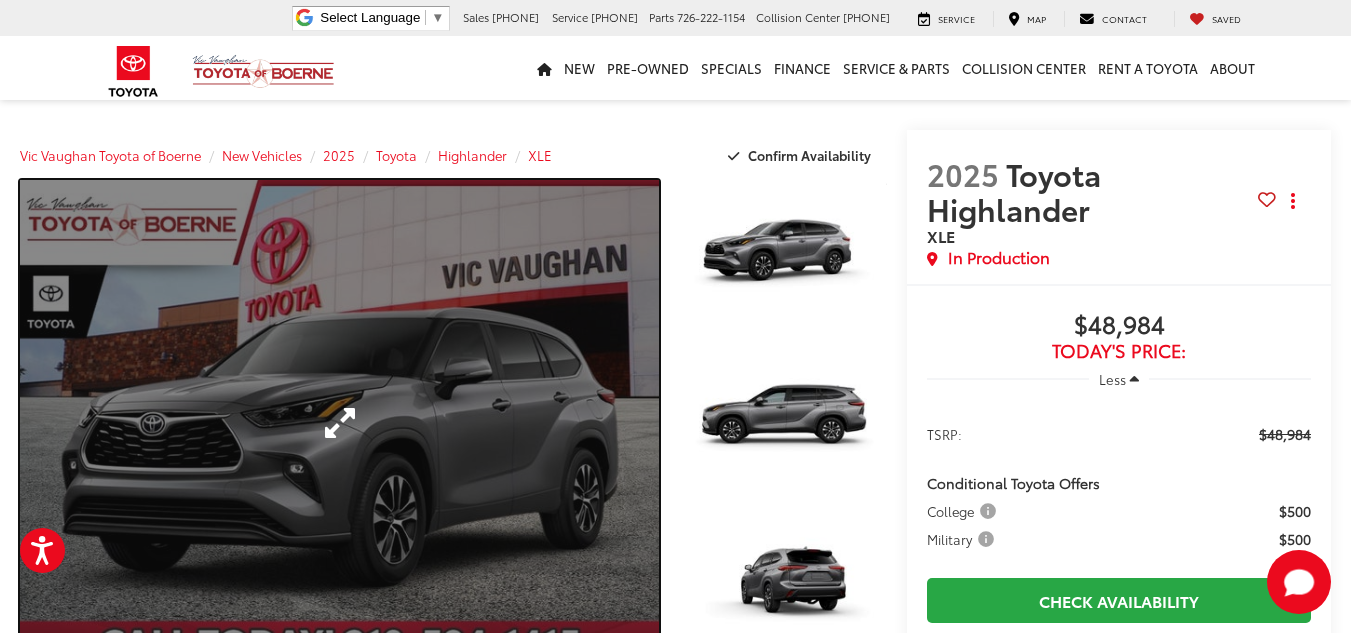 click at bounding box center (339, 423) 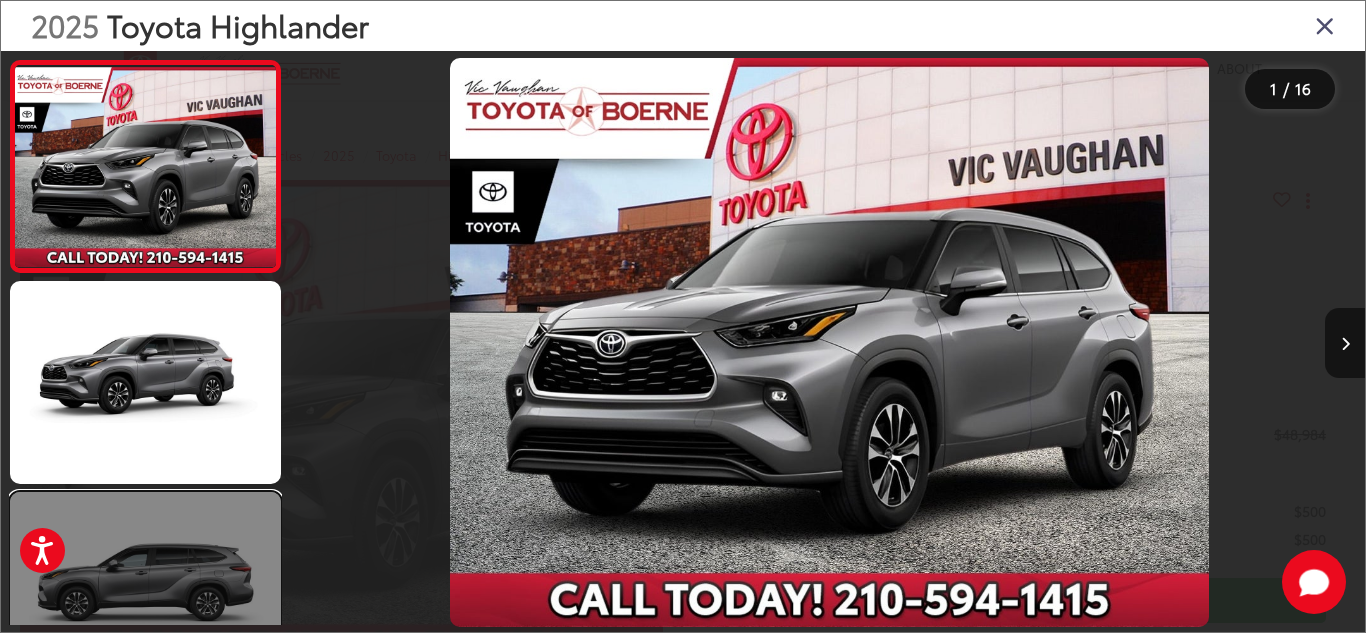 click at bounding box center (145, 593) 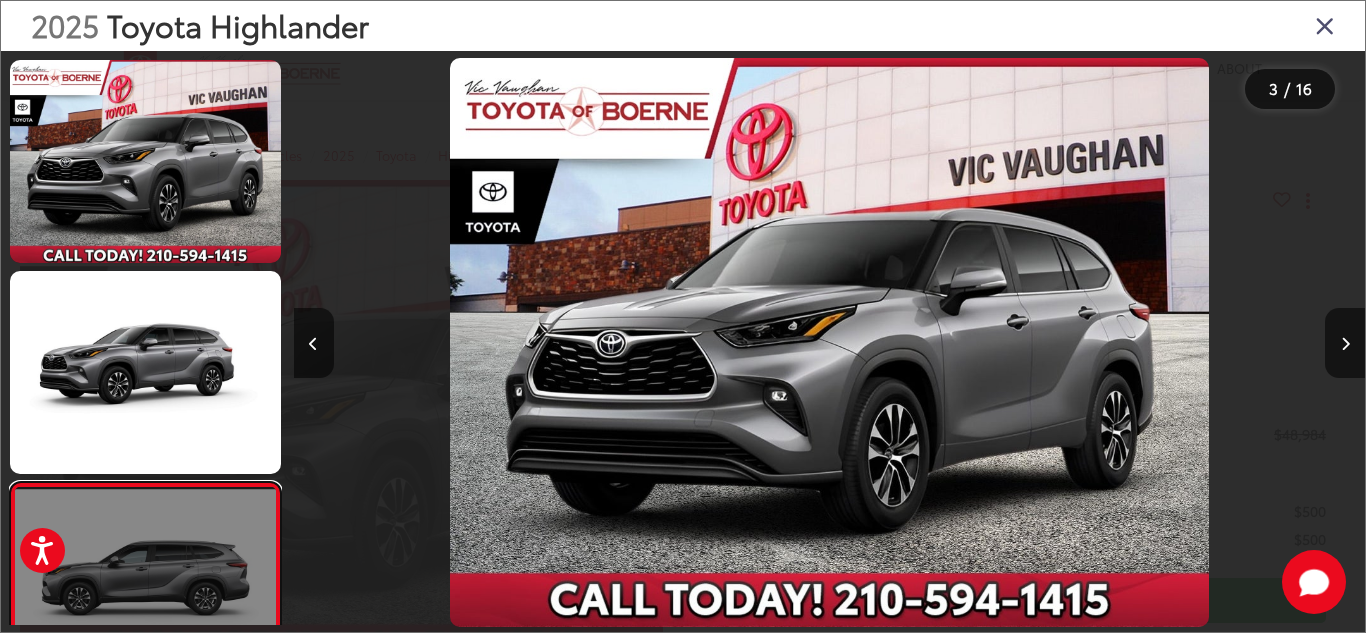 scroll, scrollTop: 0, scrollLeft: 158, axis: horizontal 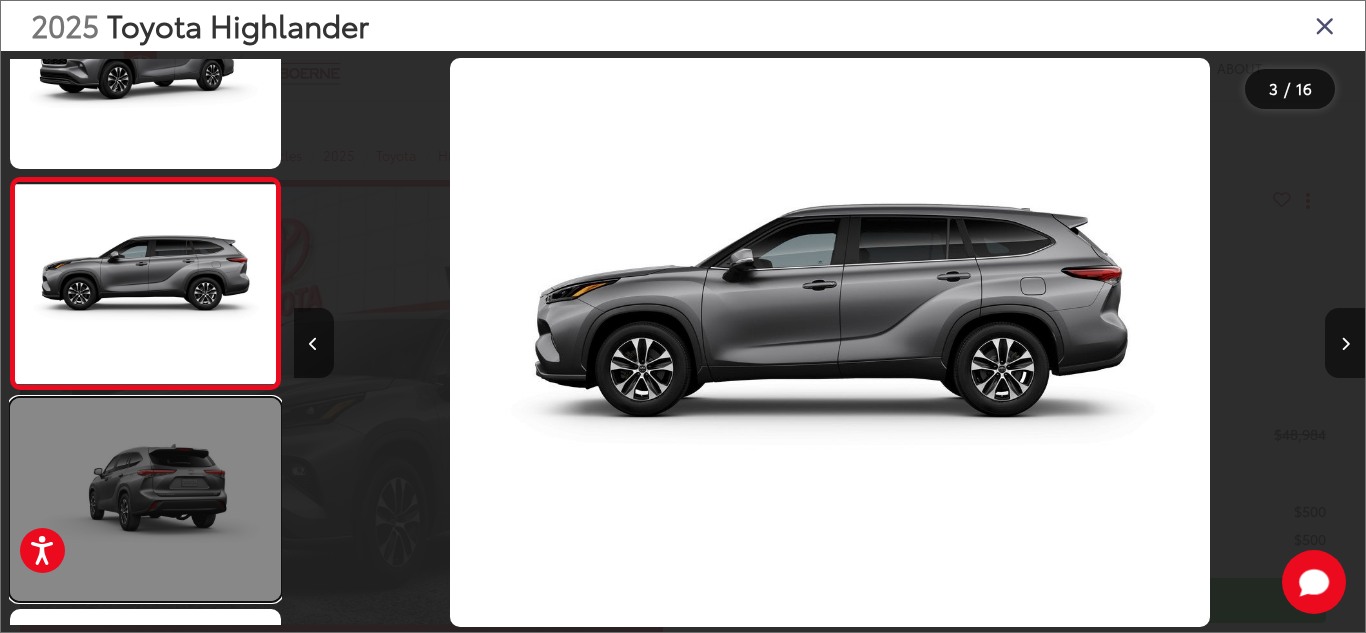 click at bounding box center (145, 499) 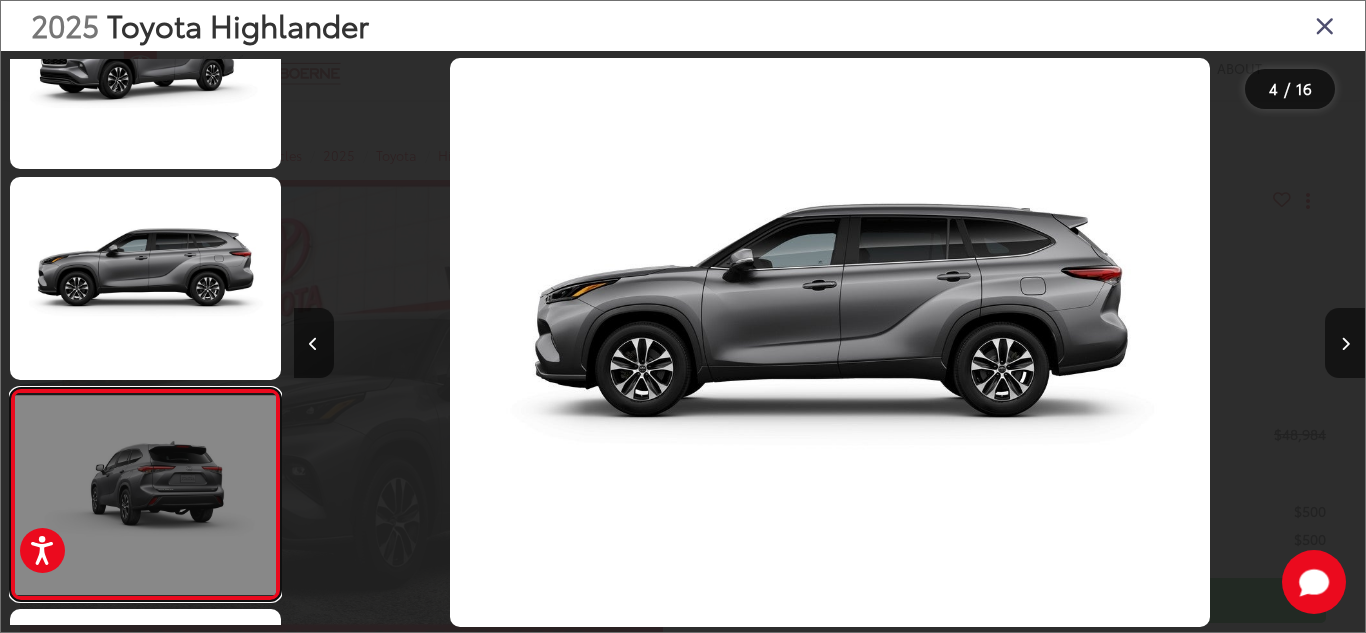 scroll, scrollTop: 0, scrollLeft: 2242, axis: horizontal 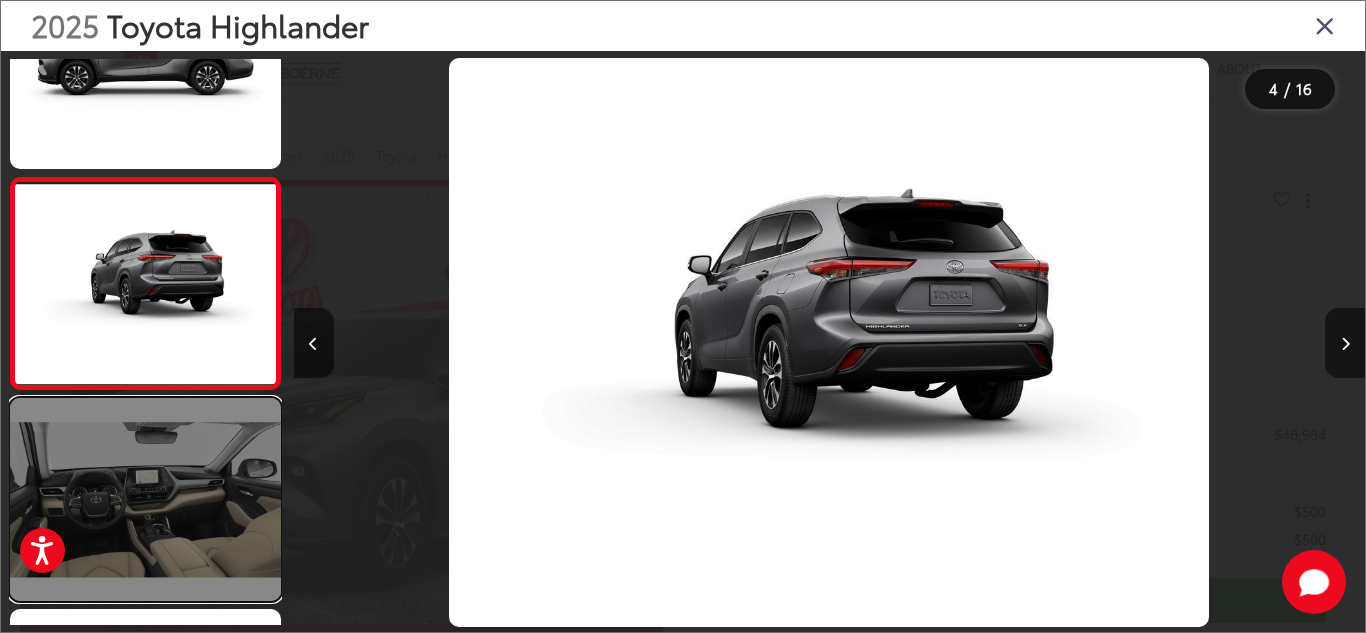 click at bounding box center [145, 499] 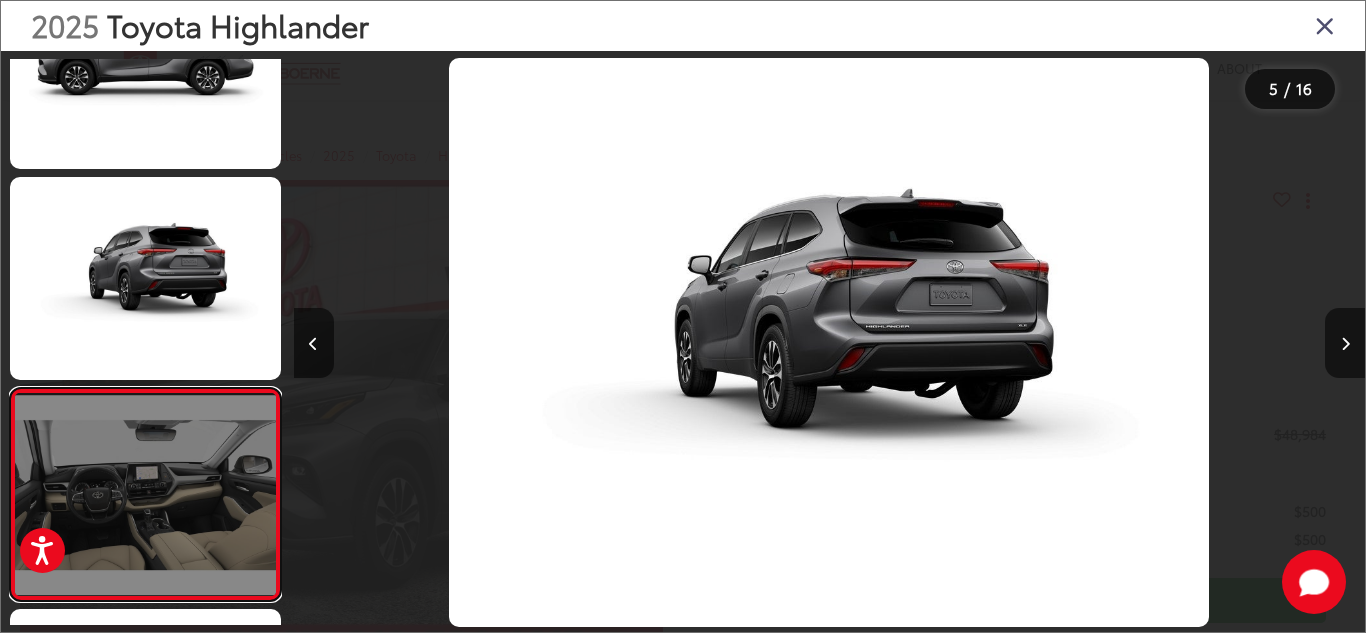 scroll, scrollTop: 0, scrollLeft: 3618, axis: horizontal 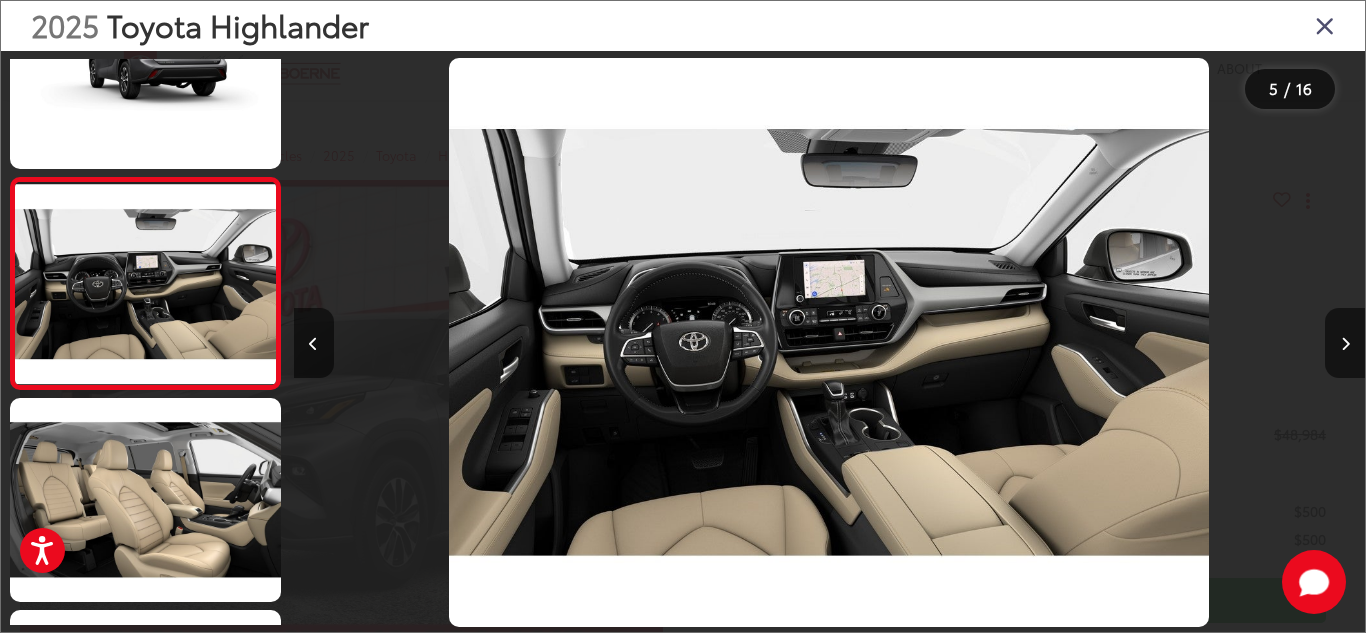 click at bounding box center (1325, 25) 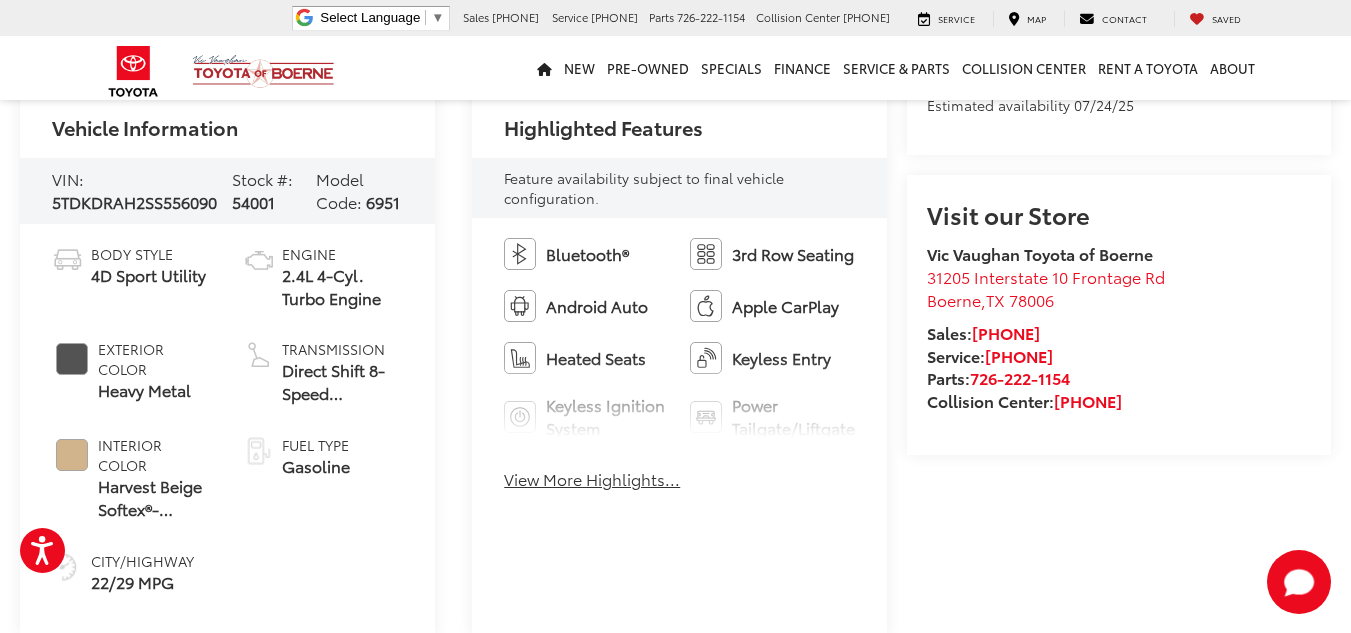 scroll, scrollTop: 700, scrollLeft: 0, axis: vertical 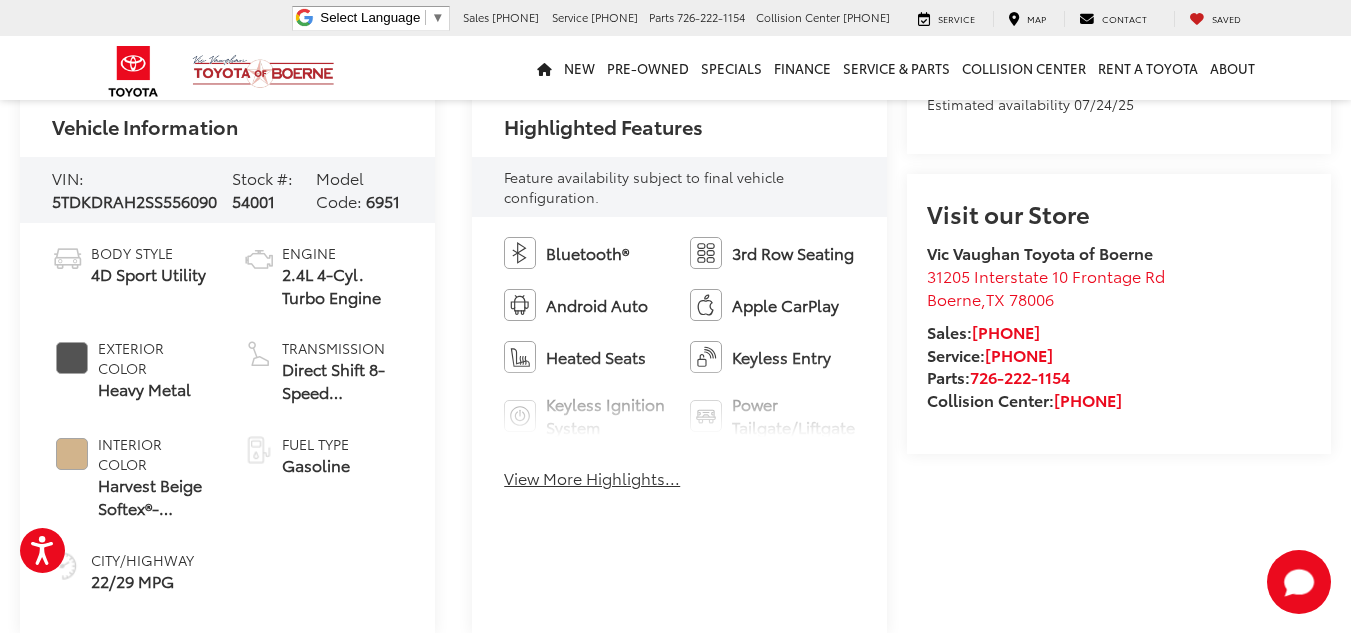 click on "View More Highlights..." at bounding box center (592, 478) 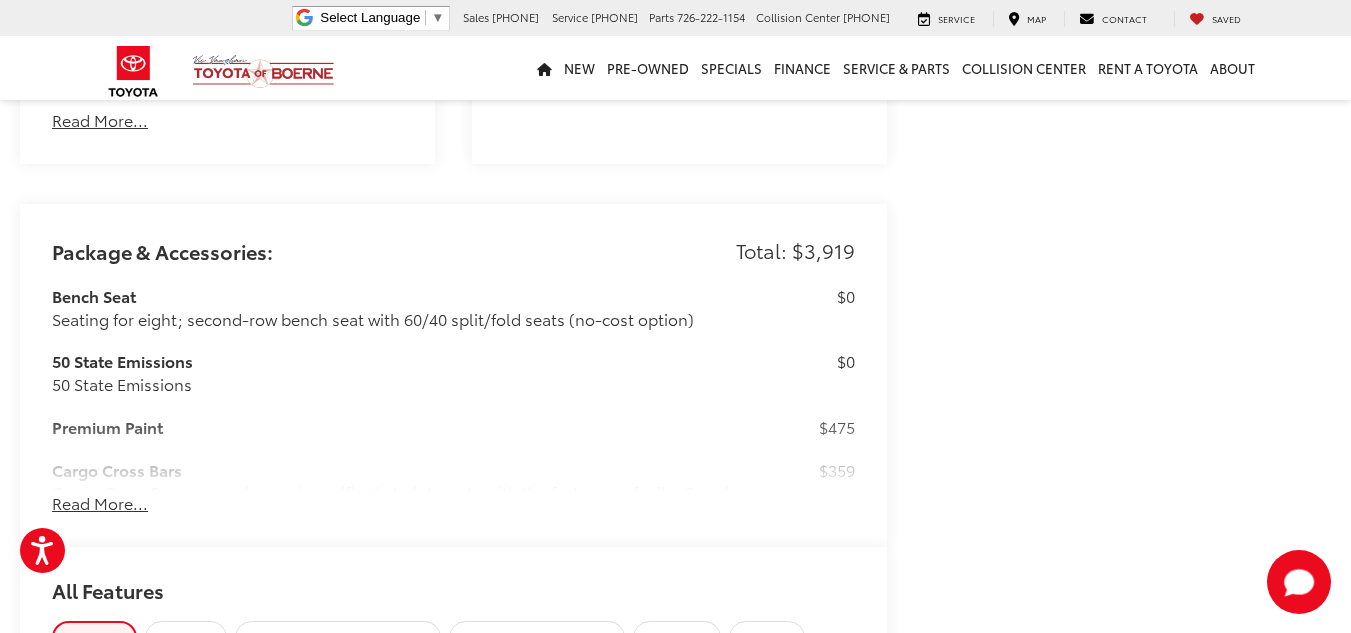 scroll, scrollTop: 1800, scrollLeft: 0, axis: vertical 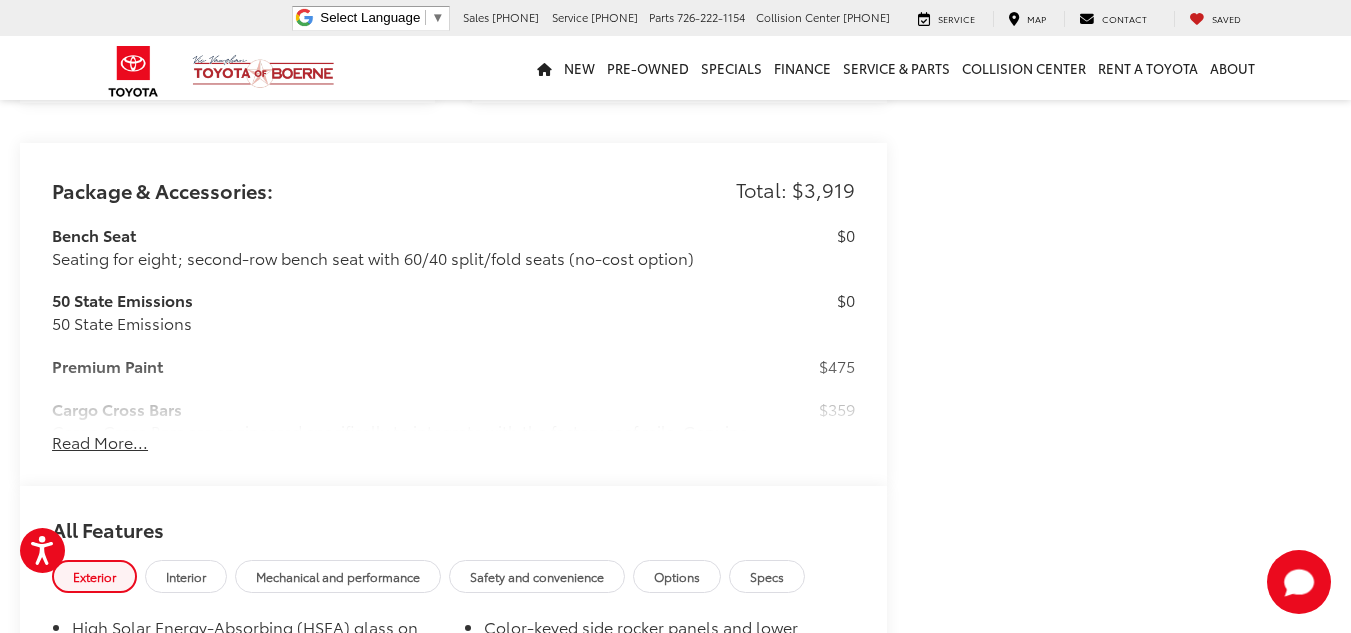 click on "Read More..." at bounding box center (100, 442) 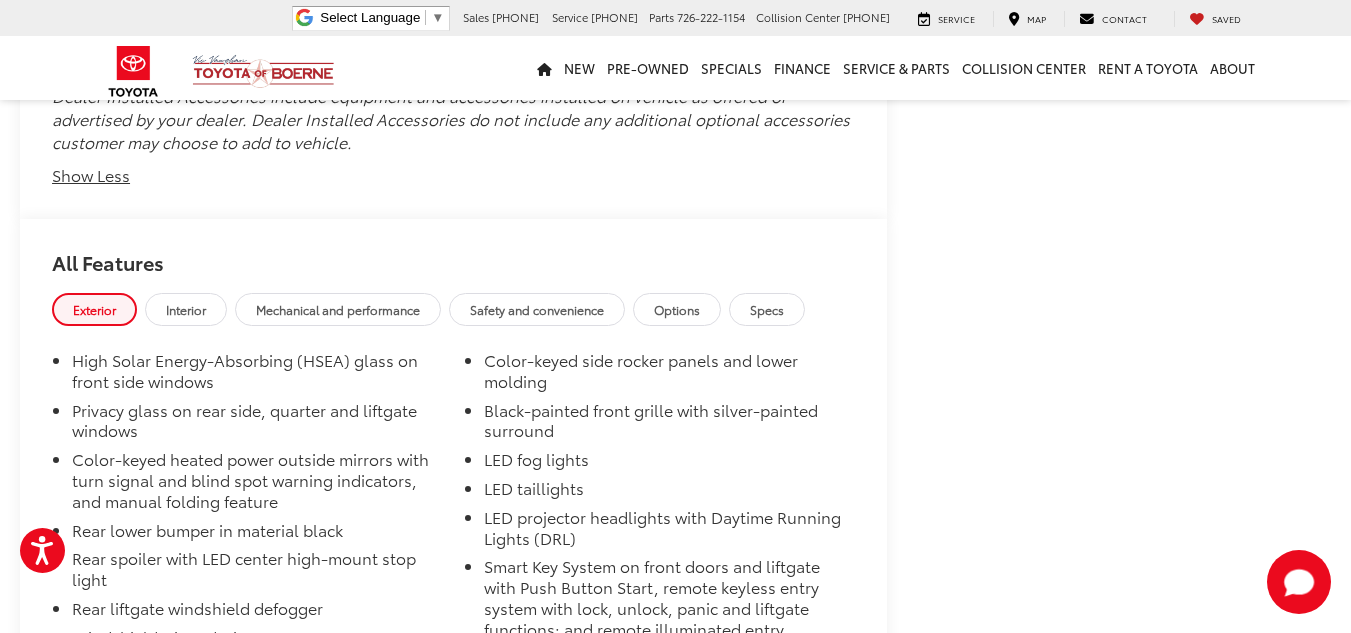 scroll, scrollTop: 4025, scrollLeft: 0, axis: vertical 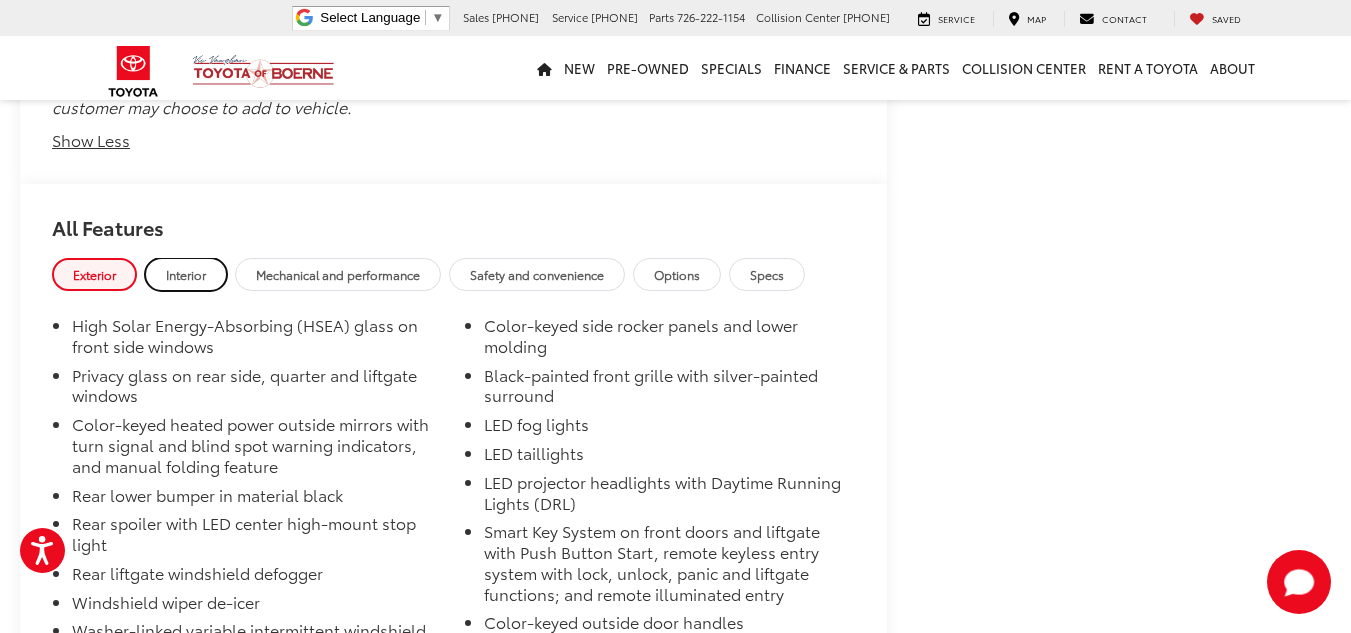click on "Interior" at bounding box center [186, 274] 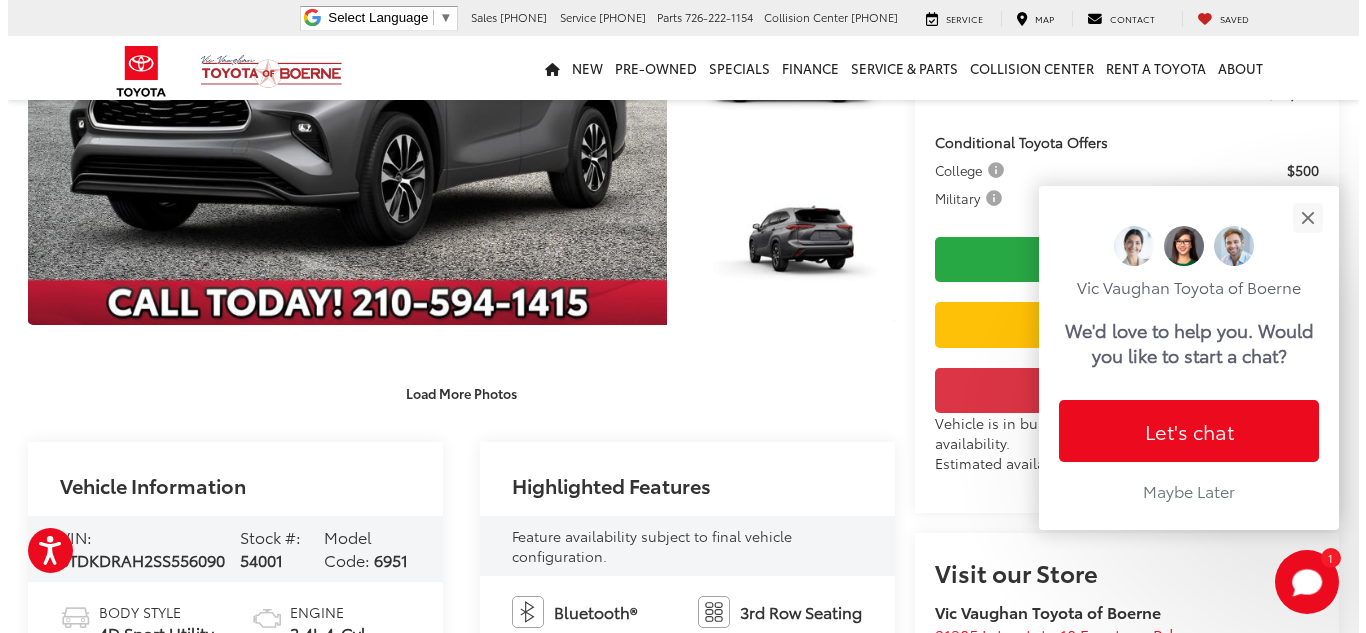 scroll, scrollTop: 125, scrollLeft: 0, axis: vertical 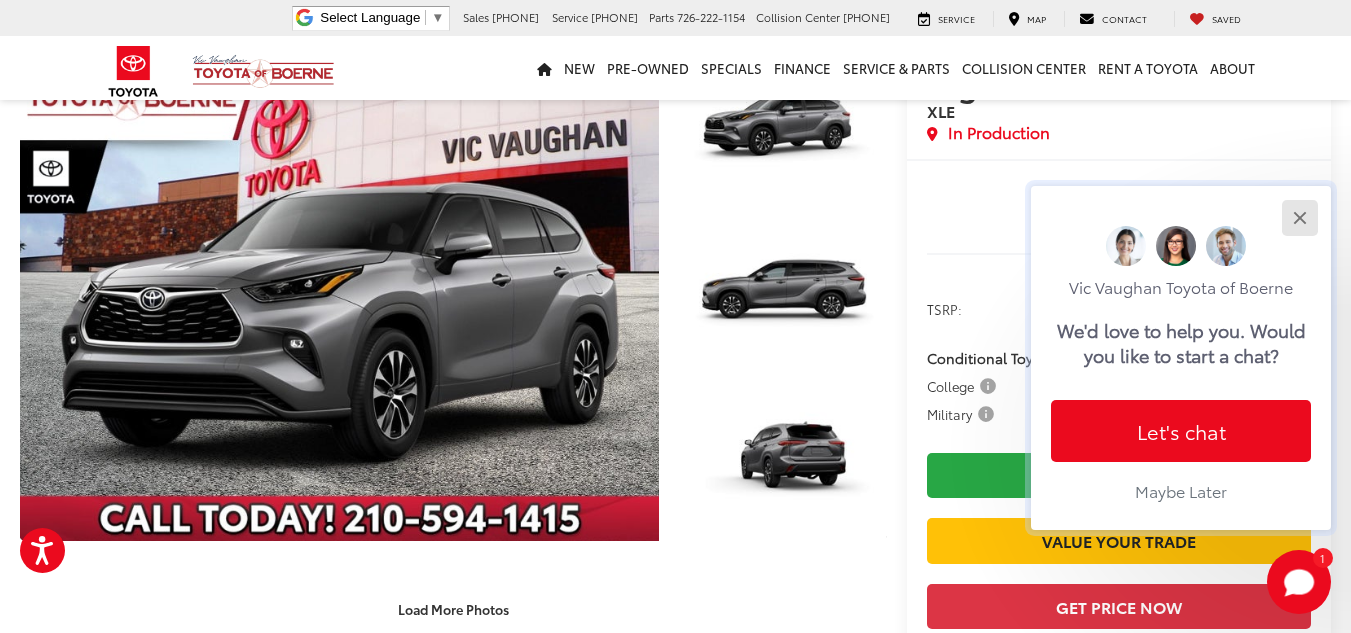 click at bounding box center [1299, 217] 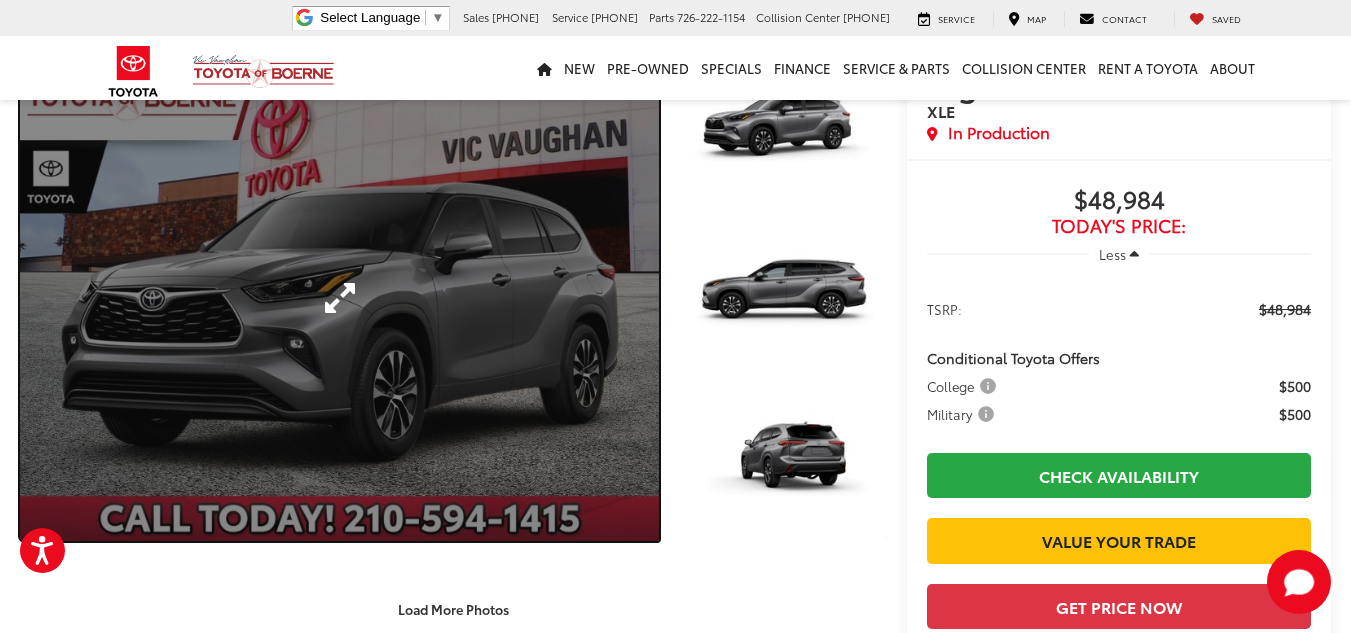 click at bounding box center (339, 298) 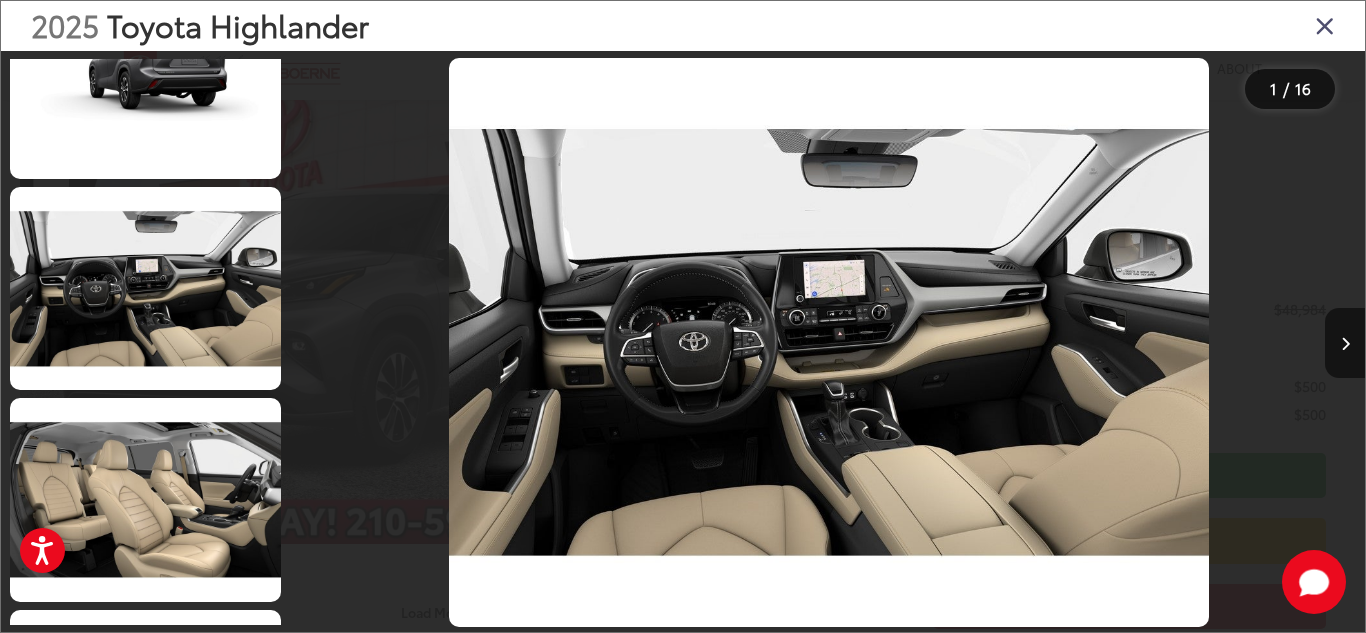 scroll, scrollTop: 0, scrollLeft: 0, axis: both 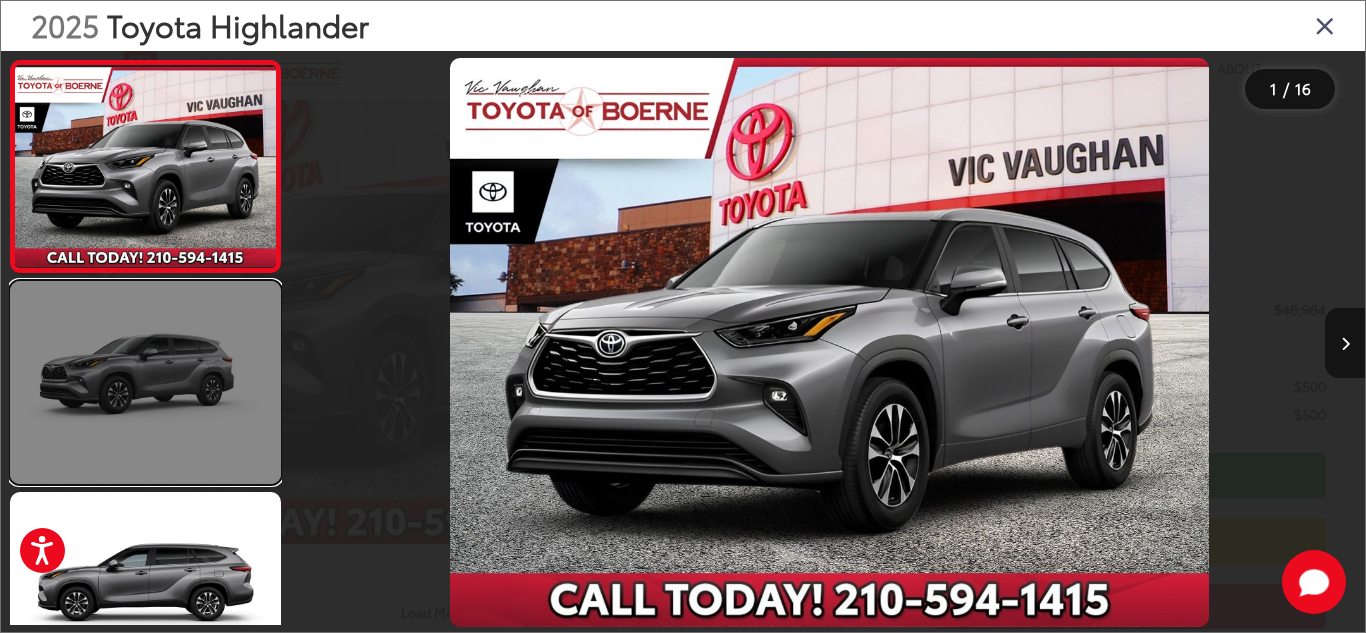 click at bounding box center [145, 382] 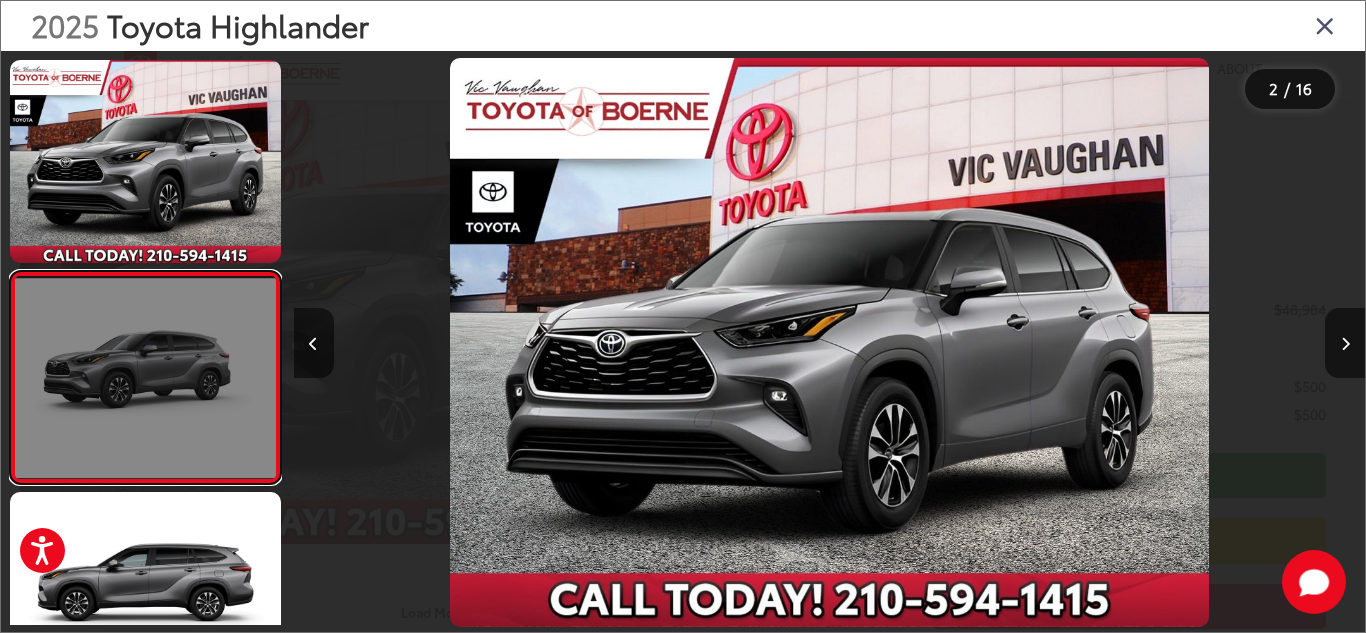 scroll, scrollTop: 0, scrollLeft: 133, axis: horizontal 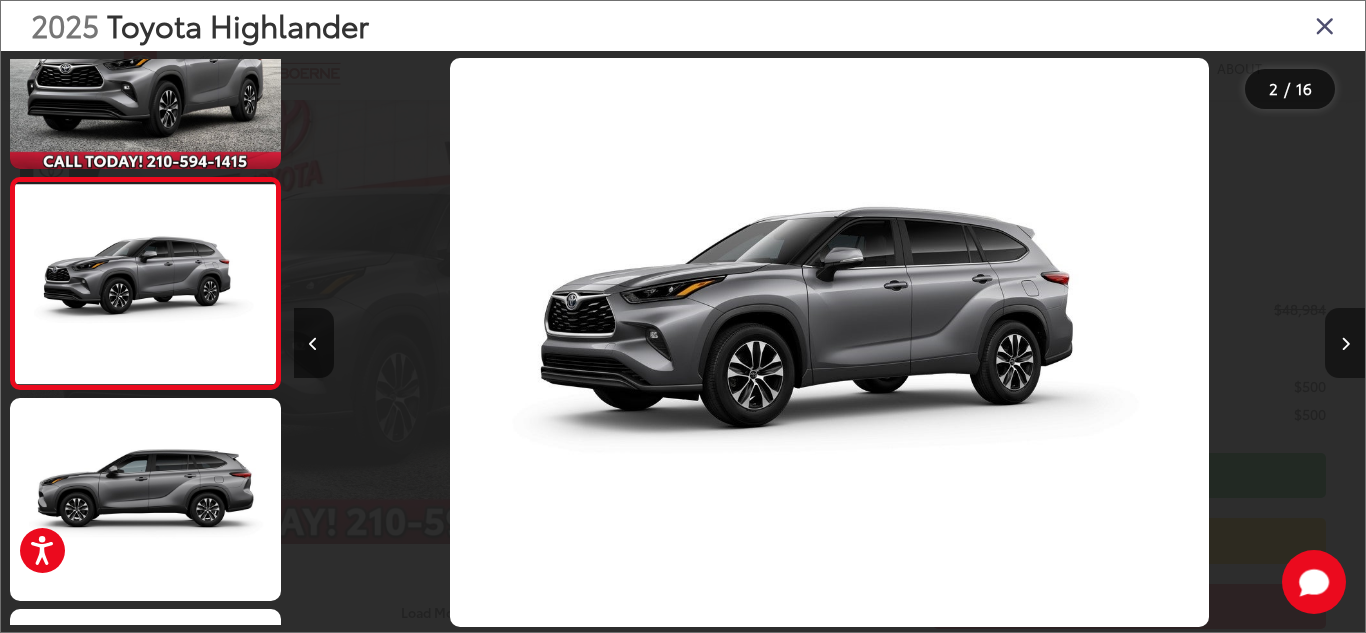 click at bounding box center [1345, 343] 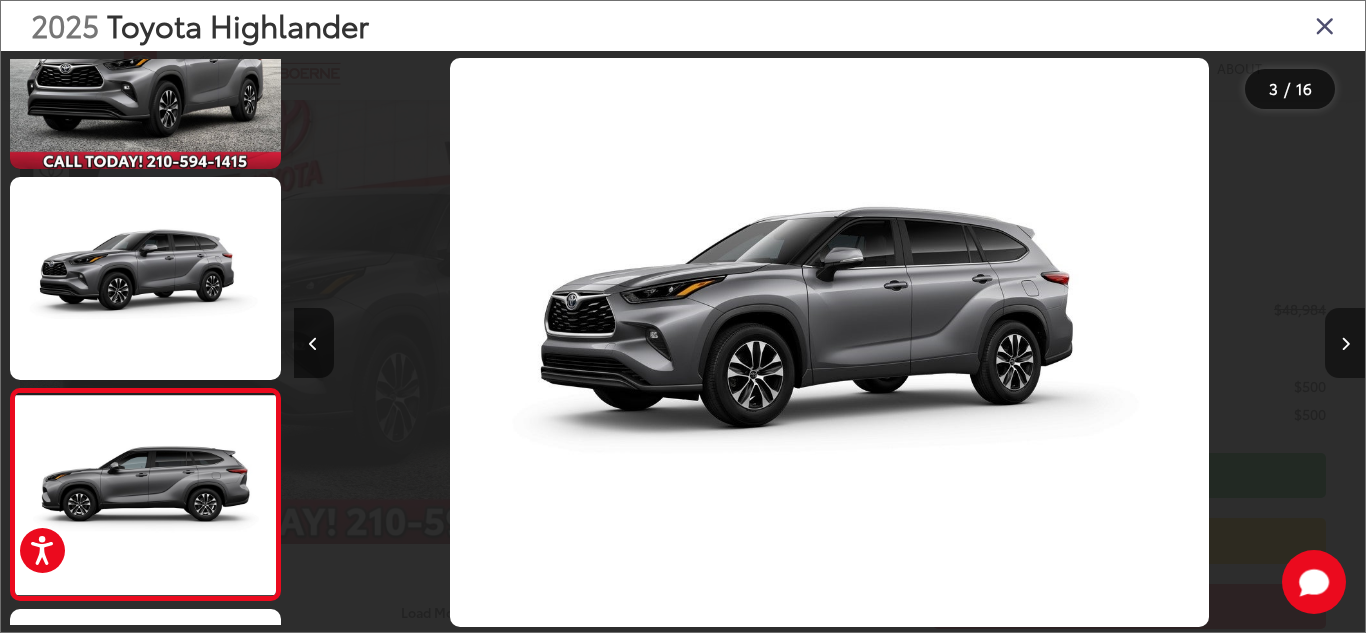 scroll, scrollTop: 0, scrollLeft: 1203, axis: horizontal 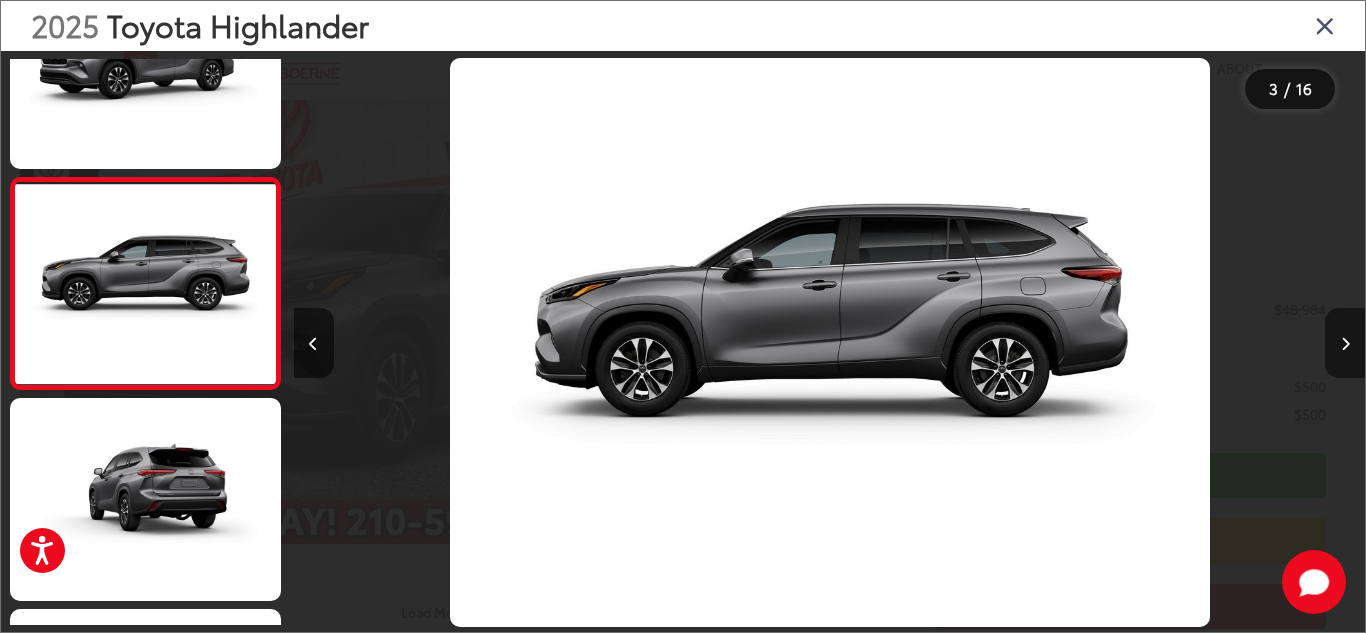 click at bounding box center (1345, 343) 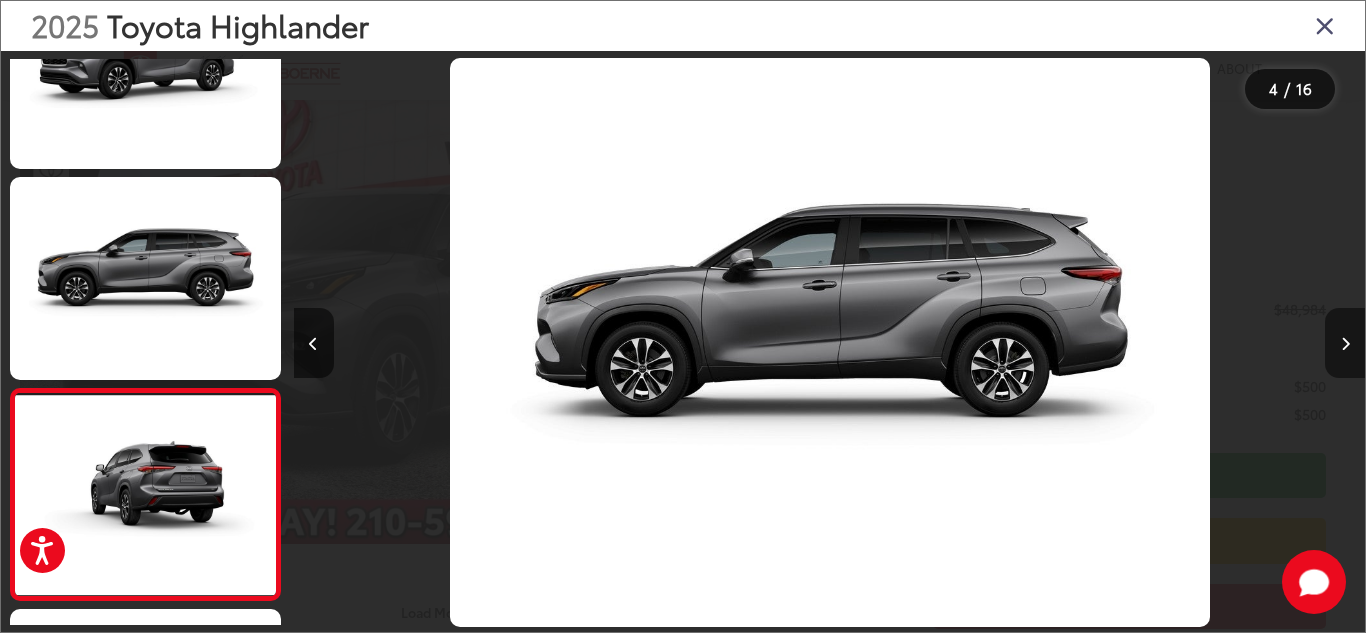 scroll, scrollTop: 0, scrollLeft: 2601, axis: horizontal 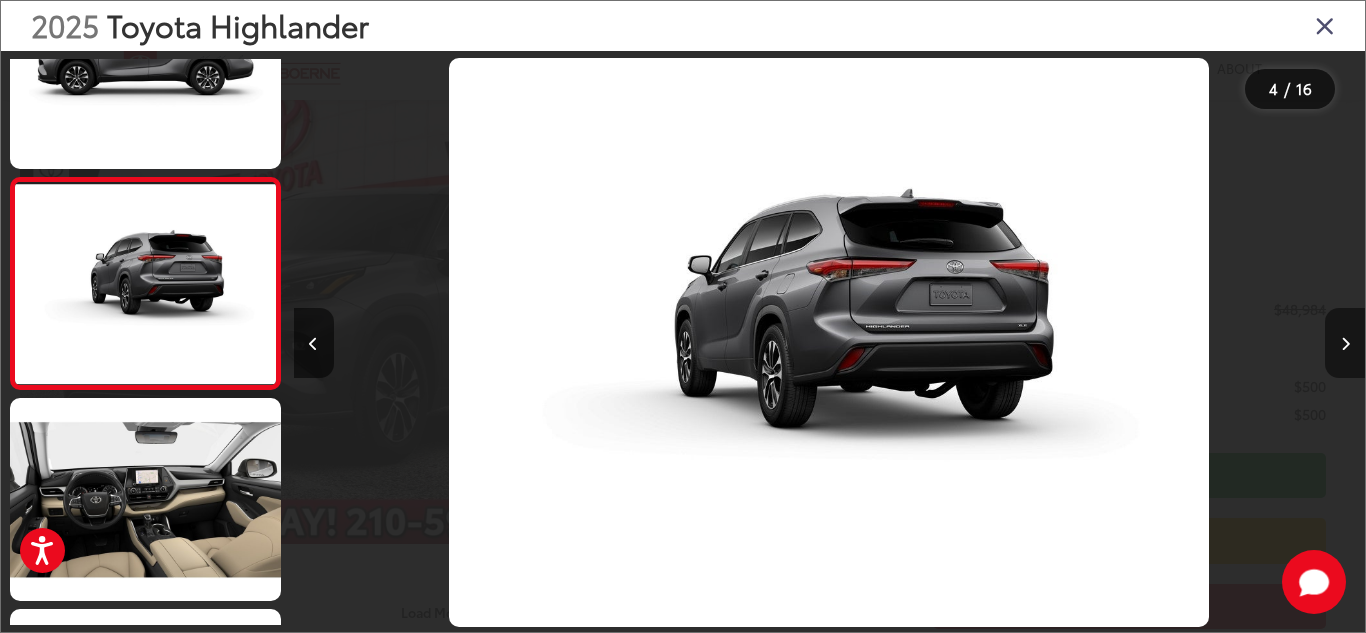 click at bounding box center [1345, 343] 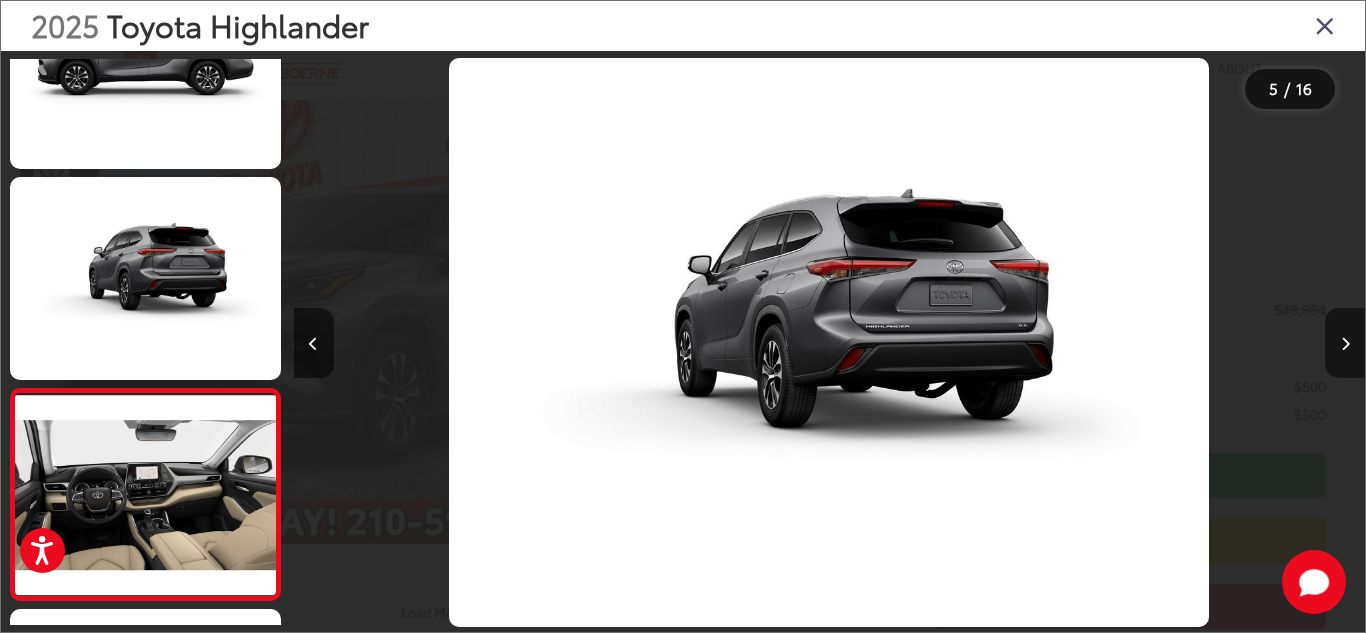 scroll, scrollTop: 0, scrollLeft: 3565, axis: horizontal 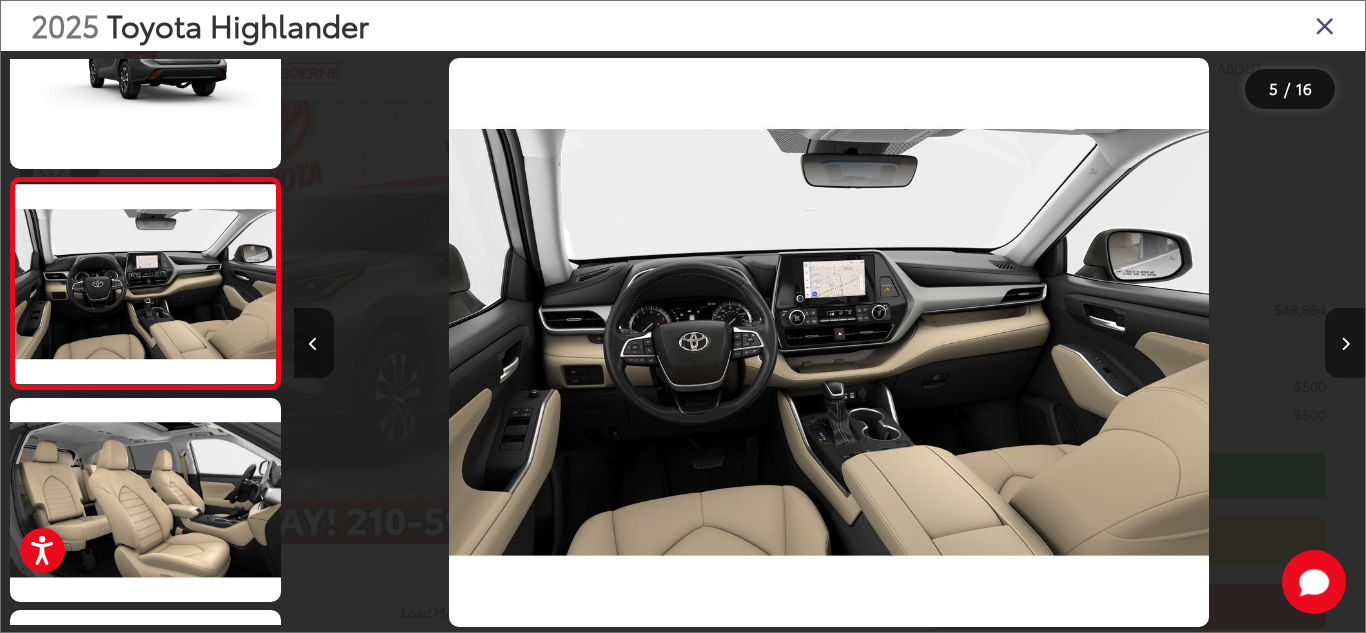 click at bounding box center (1345, 343) 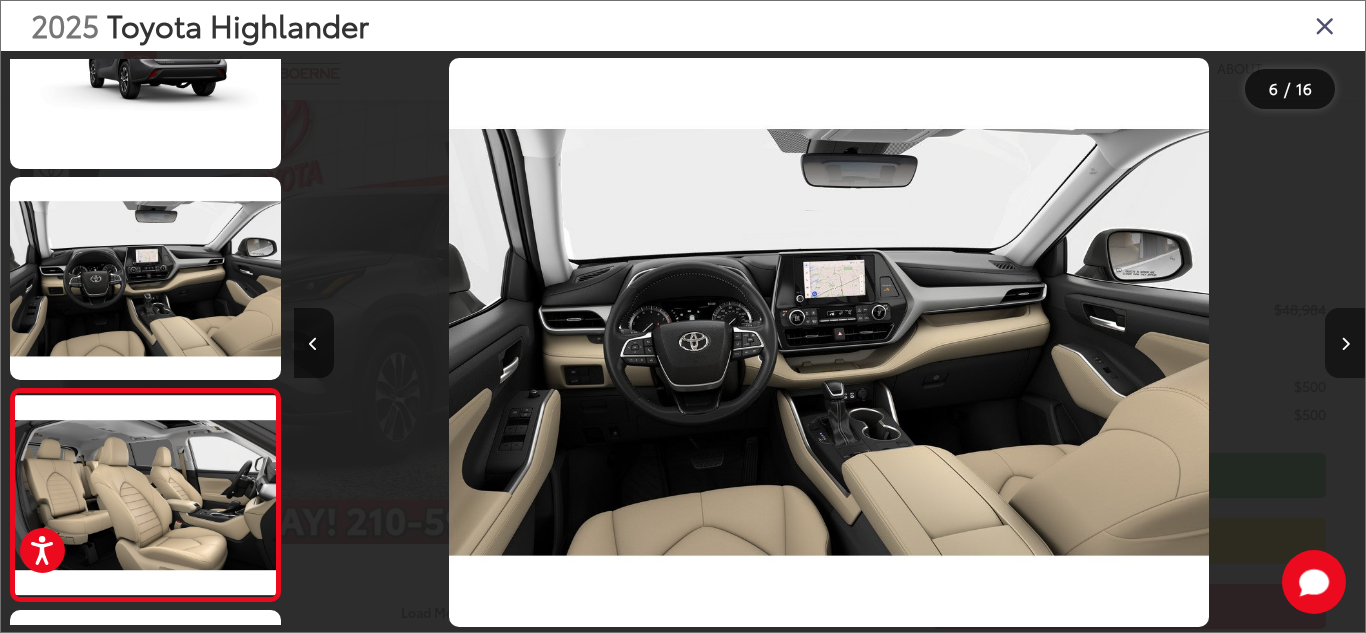 scroll, scrollTop: 0, scrollLeft: 4417, axis: horizontal 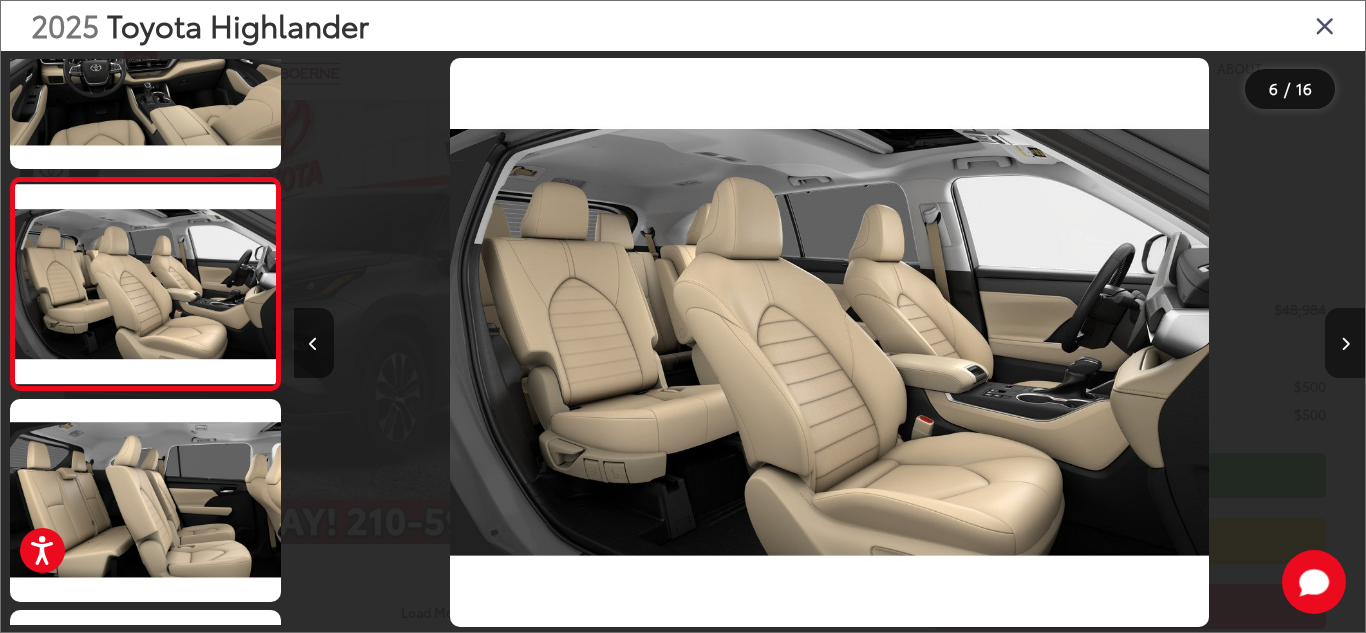 click at bounding box center (1345, 343) 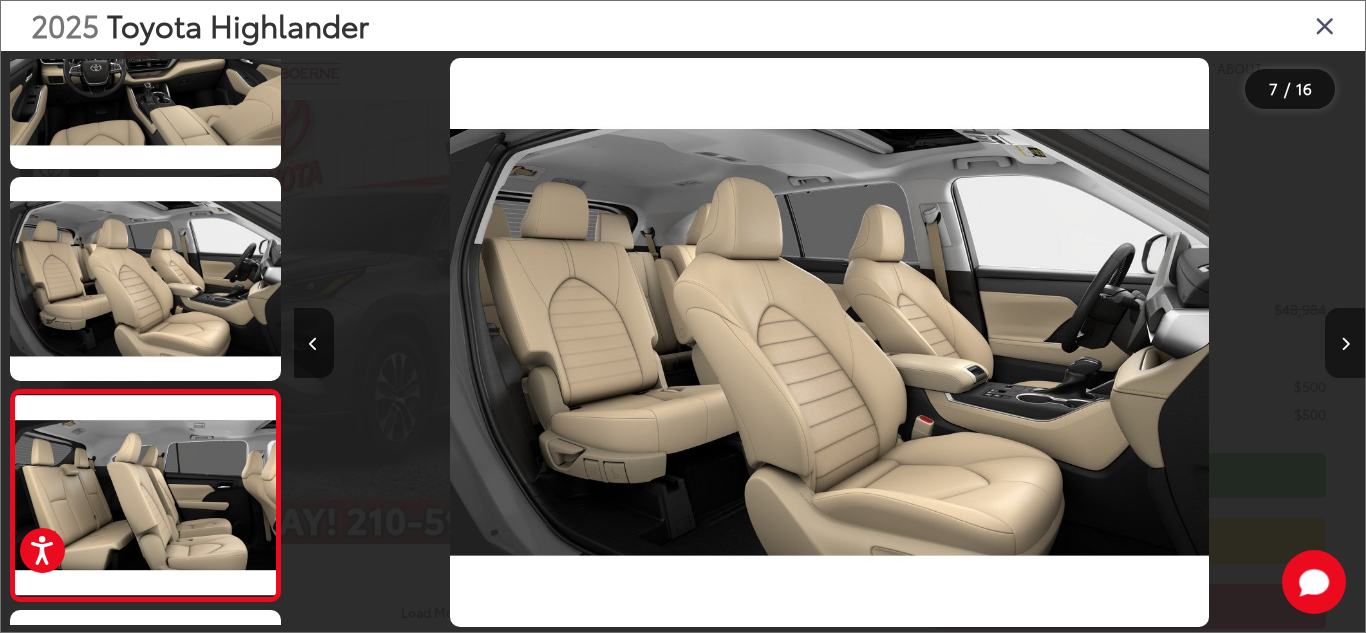 scroll, scrollTop: 0, scrollLeft: 5815, axis: horizontal 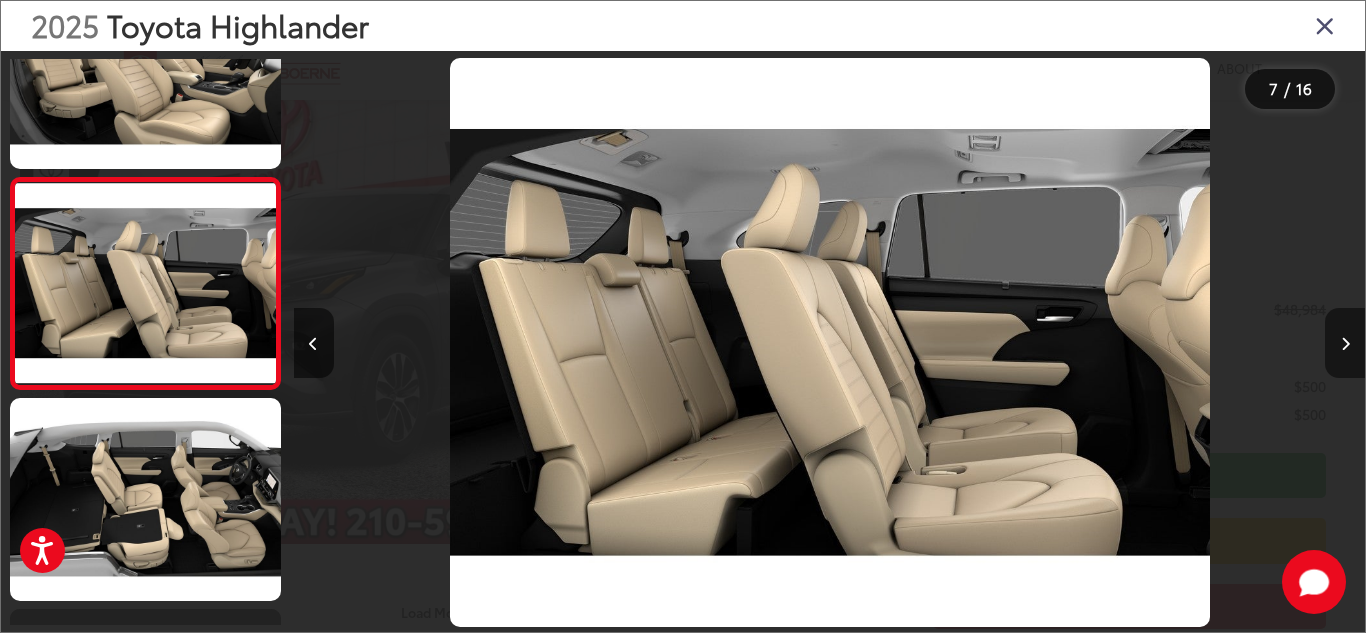 click at bounding box center (1345, 343) 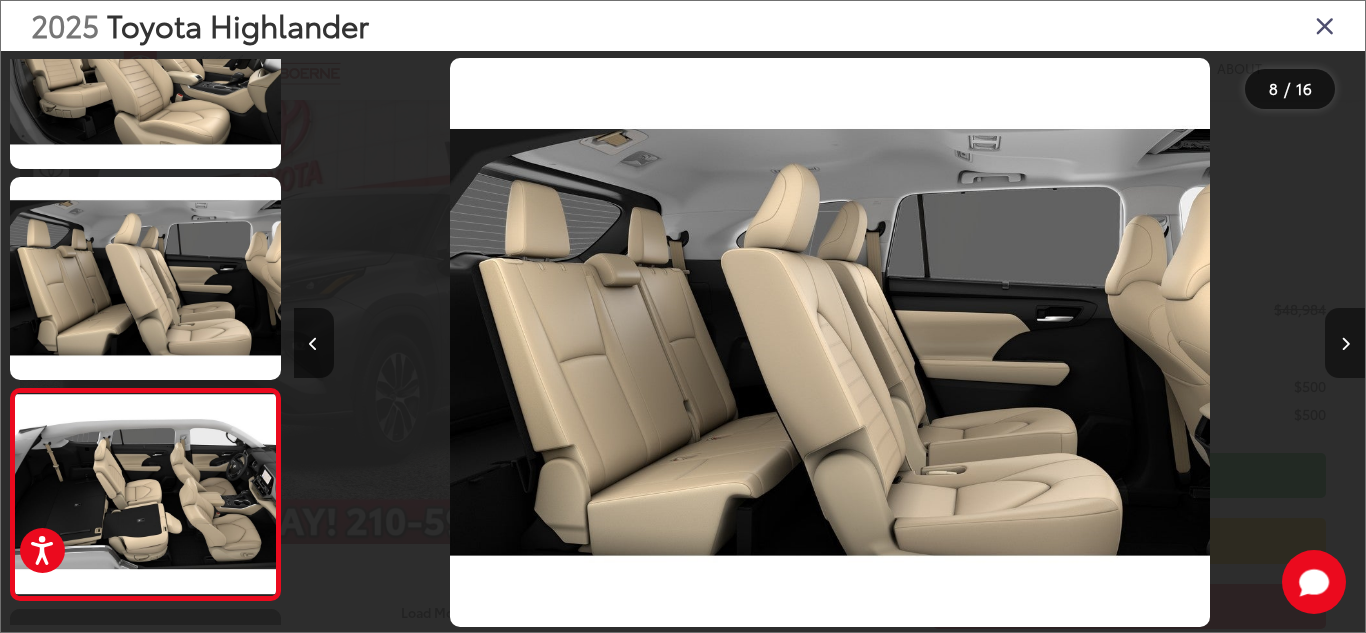 scroll, scrollTop: 0, scrollLeft: 6886, axis: horizontal 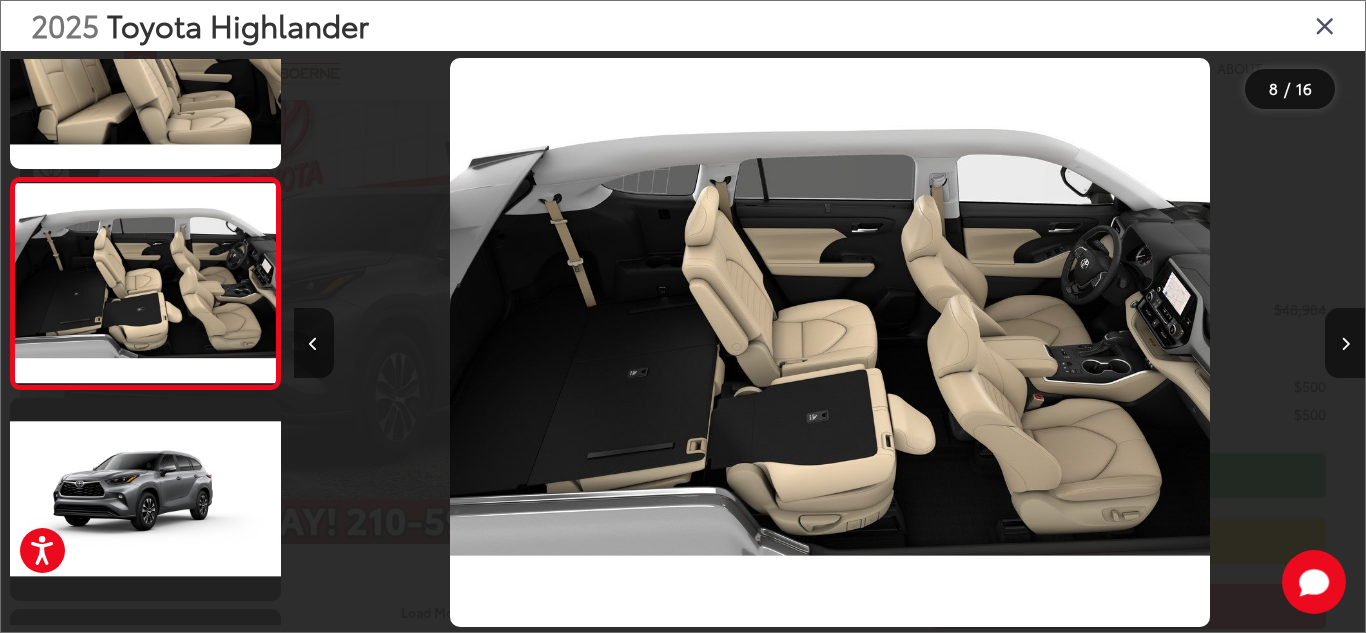 click on "2025   Toyota Highlander" at bounding box center [683, 26] 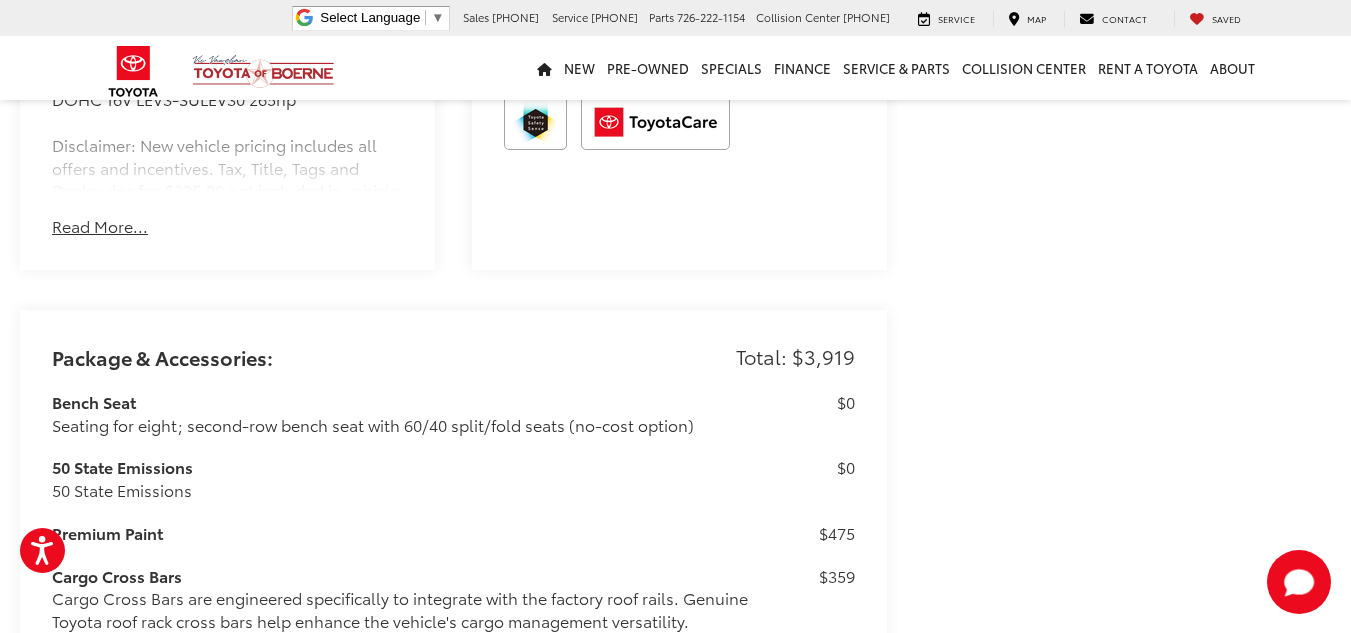 scroll, scrollTop: 1525, scrollLeft: 0, axis: vertical 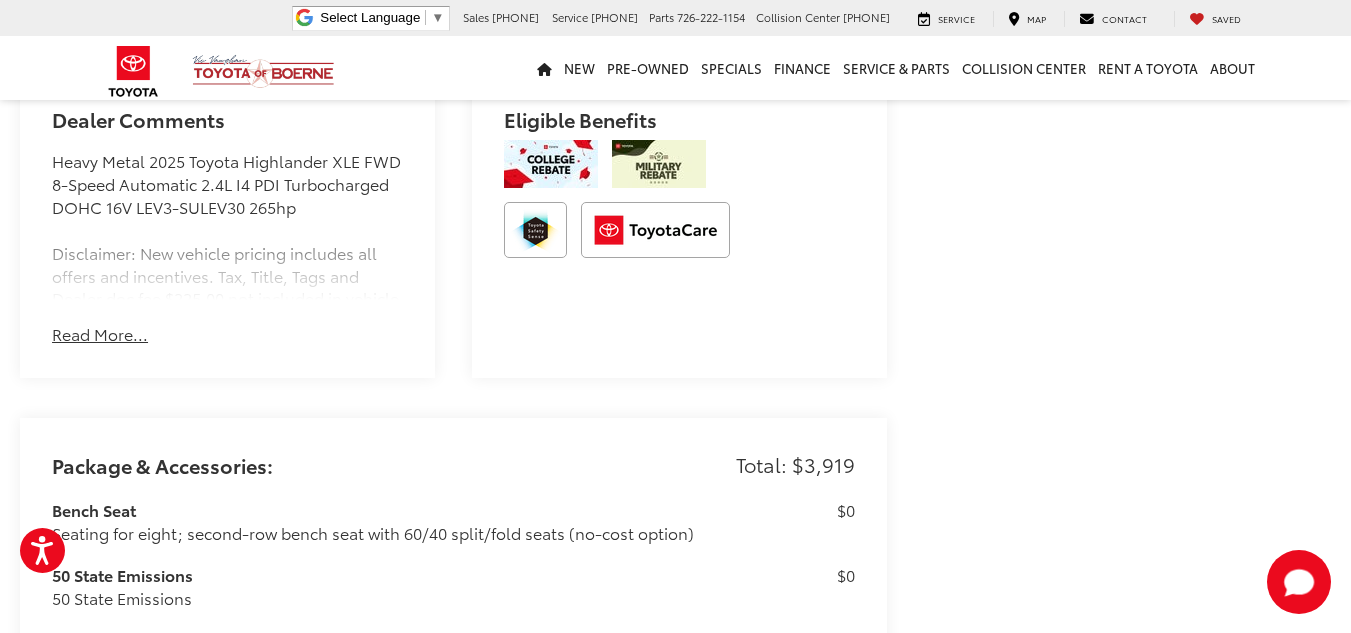 click on "Read More..." at bounding box center (100, 334) 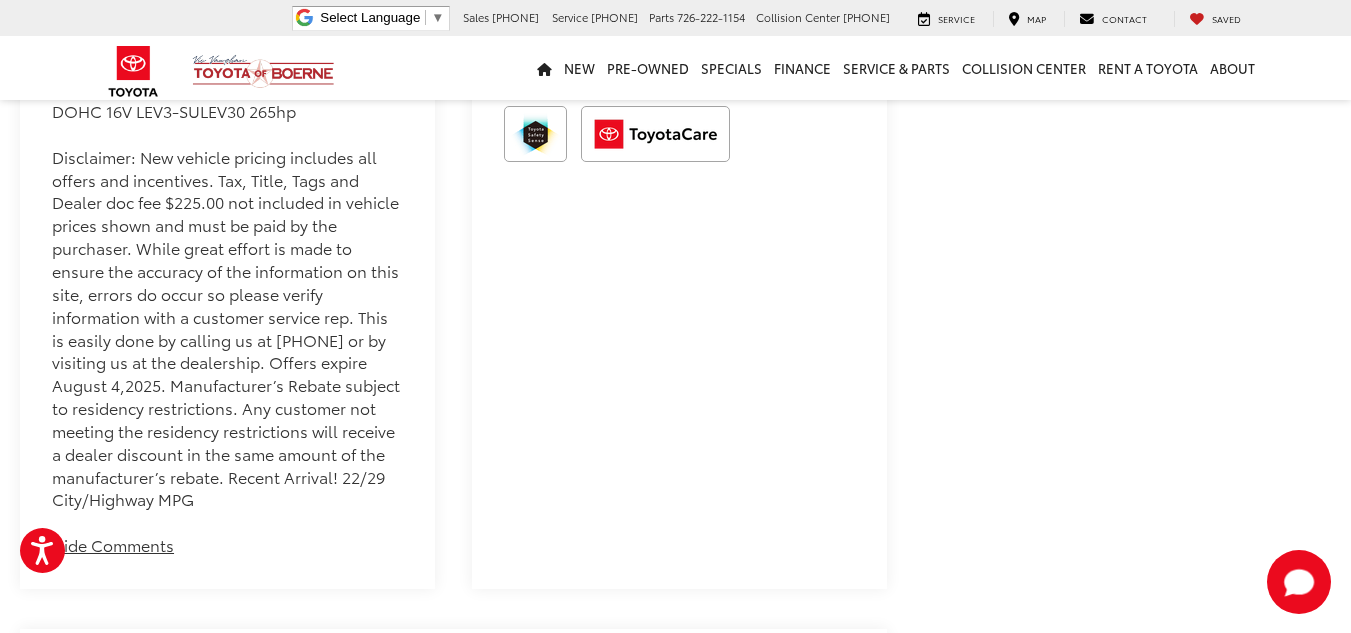 scroll, scrollTop: 1625, scrollLeft: 0, axis: vertical 